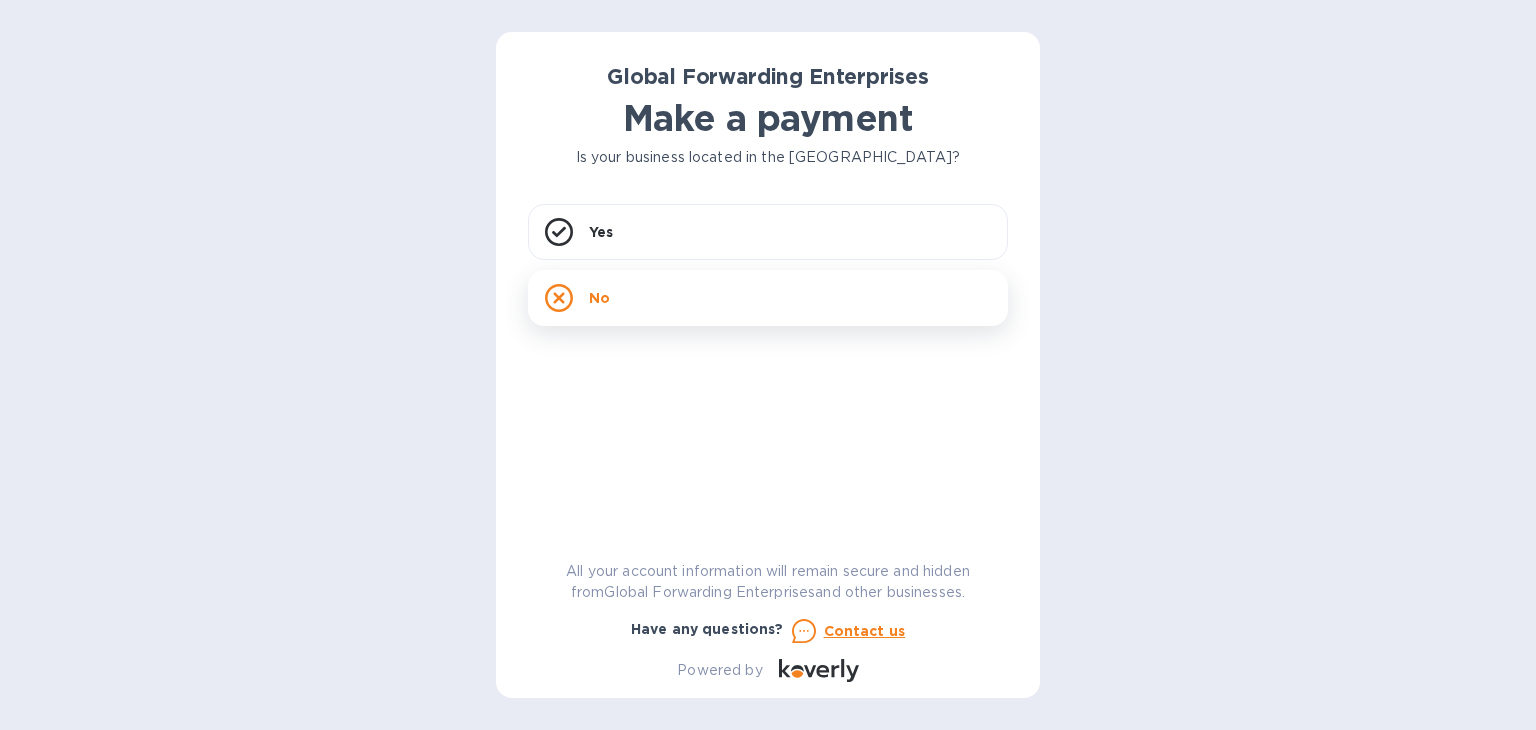 scroll, scrollTop: 0, scrollLeft: 0, axis: both 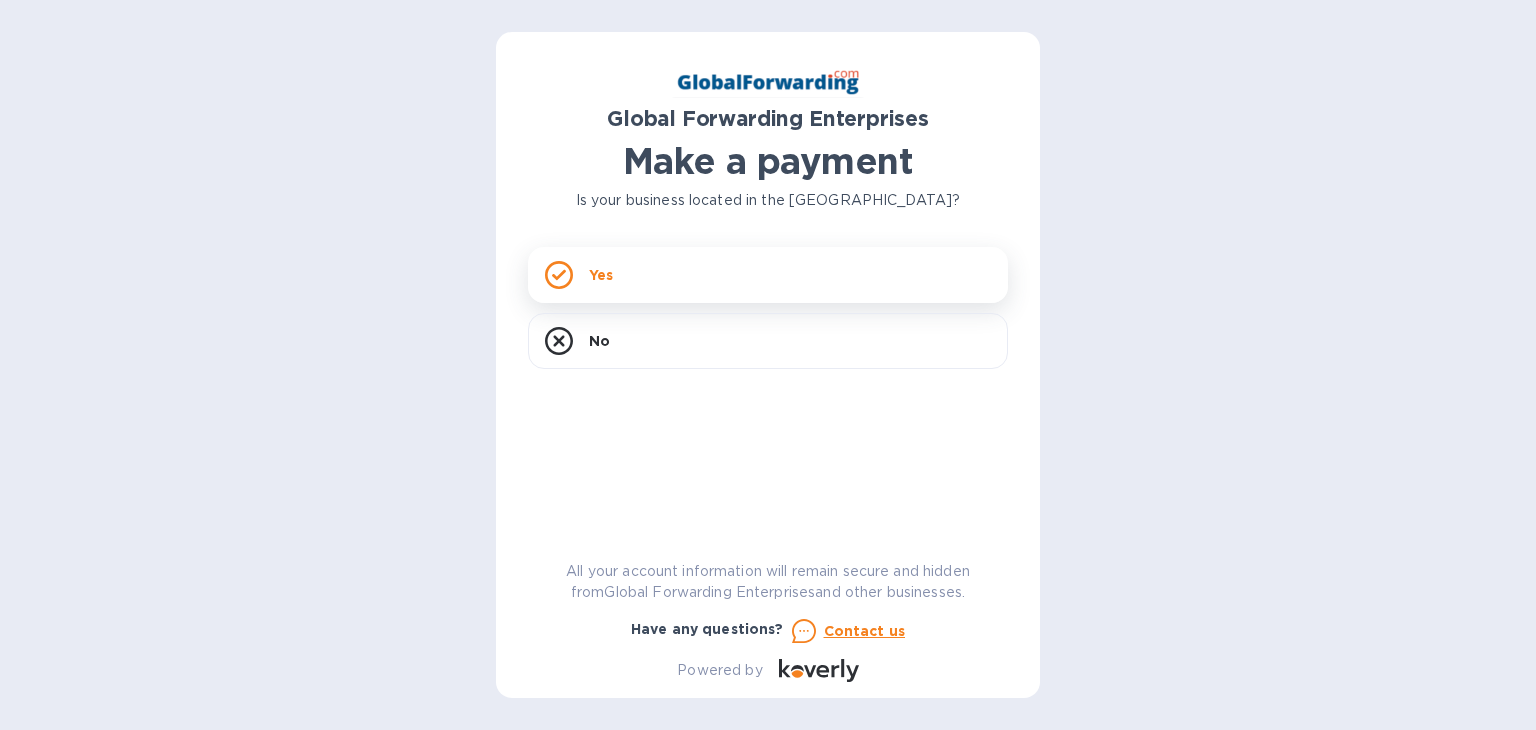 click on "Yes" at bounding box center [768, 275] 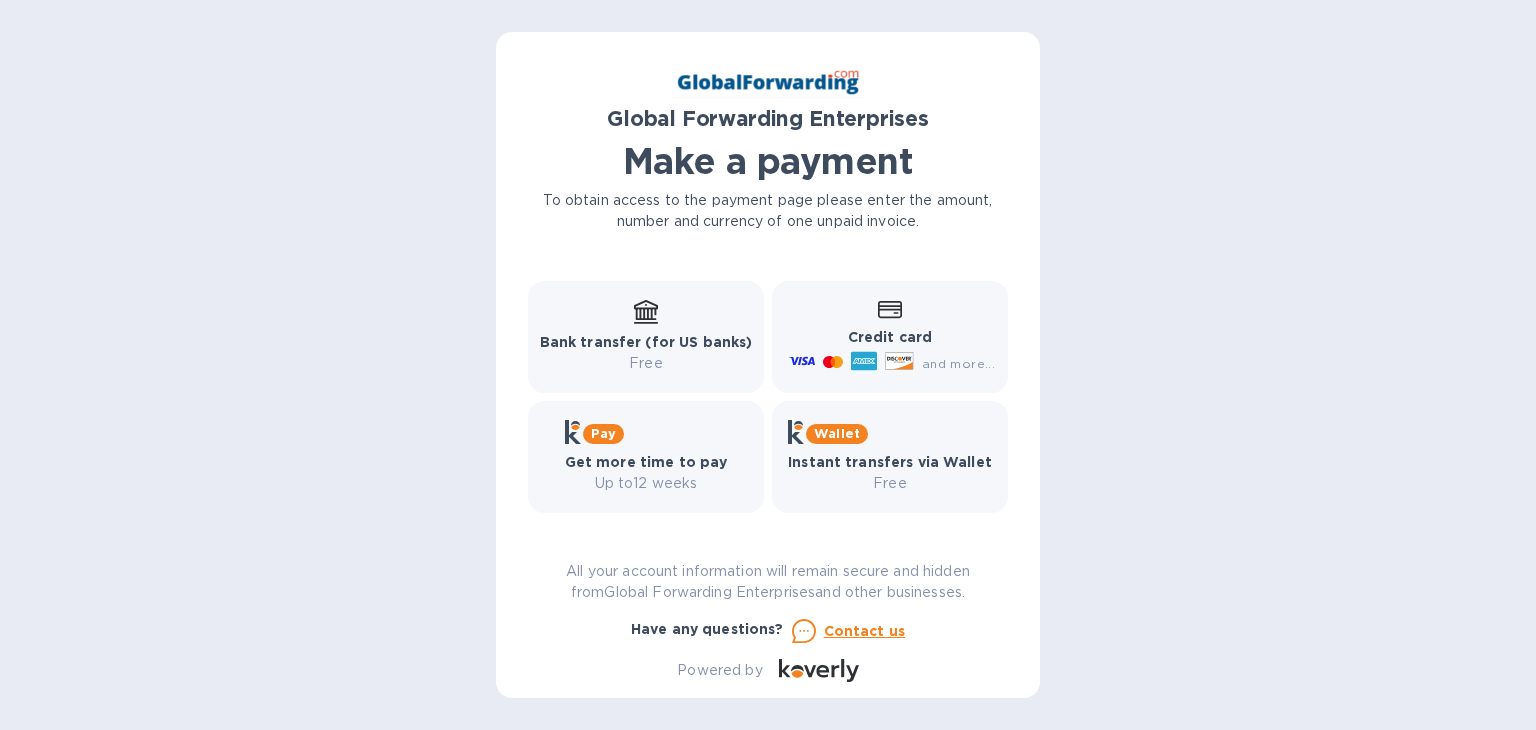 scroll, scrollTop: 280, scrollLeft: 0, axis: vertical 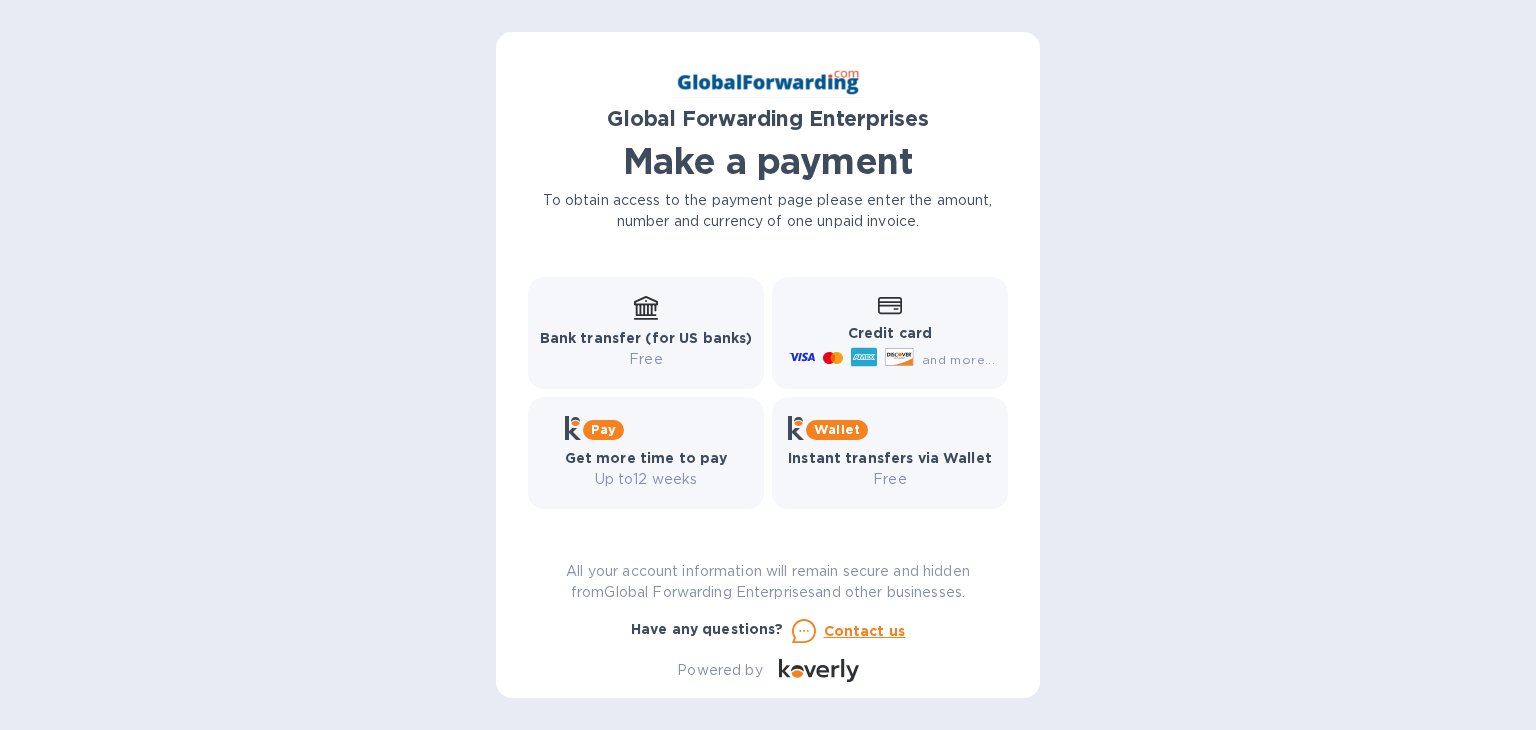 click on "Credit card" at bounding box center [890, 333] 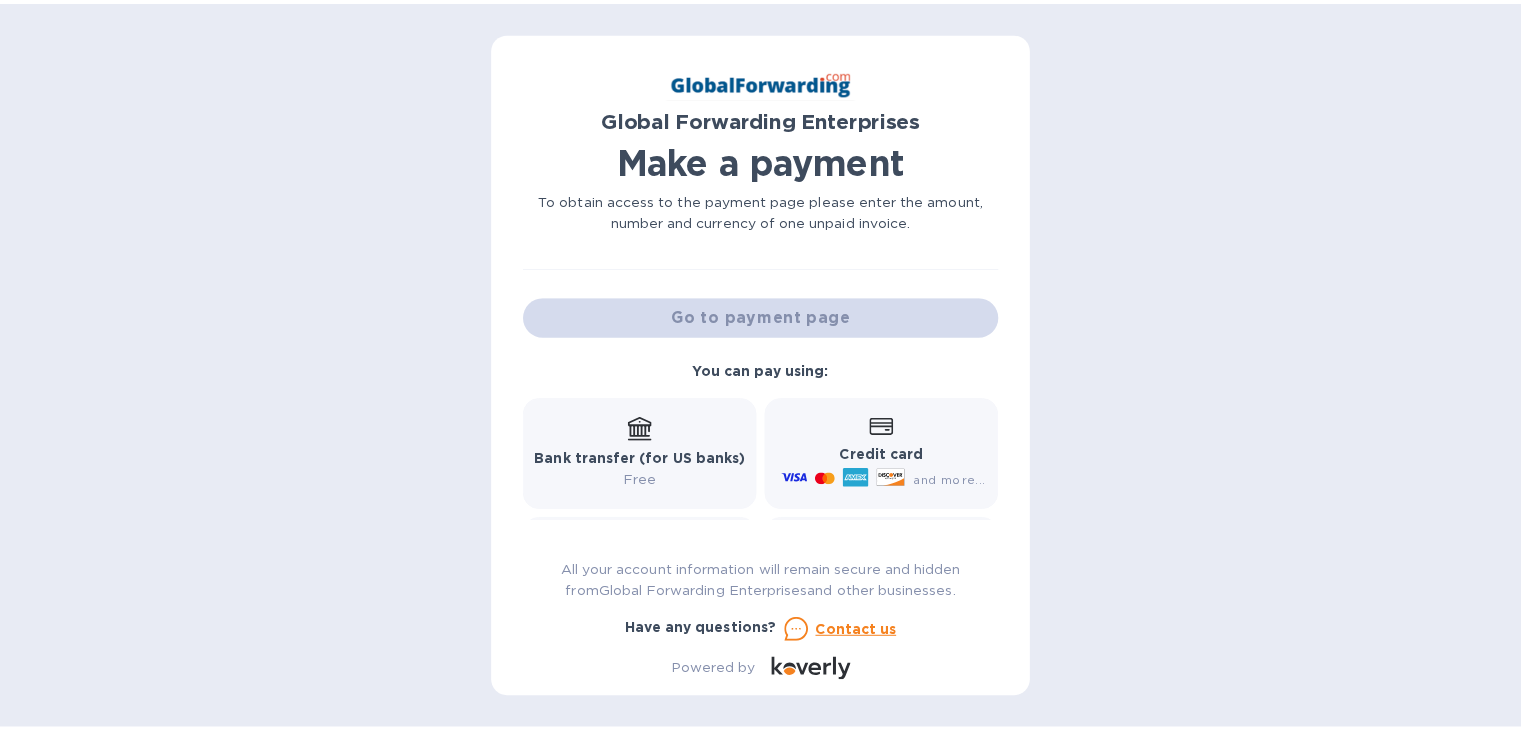 scroll, scrollTop: 0, scrollLeft: 0, axis: both 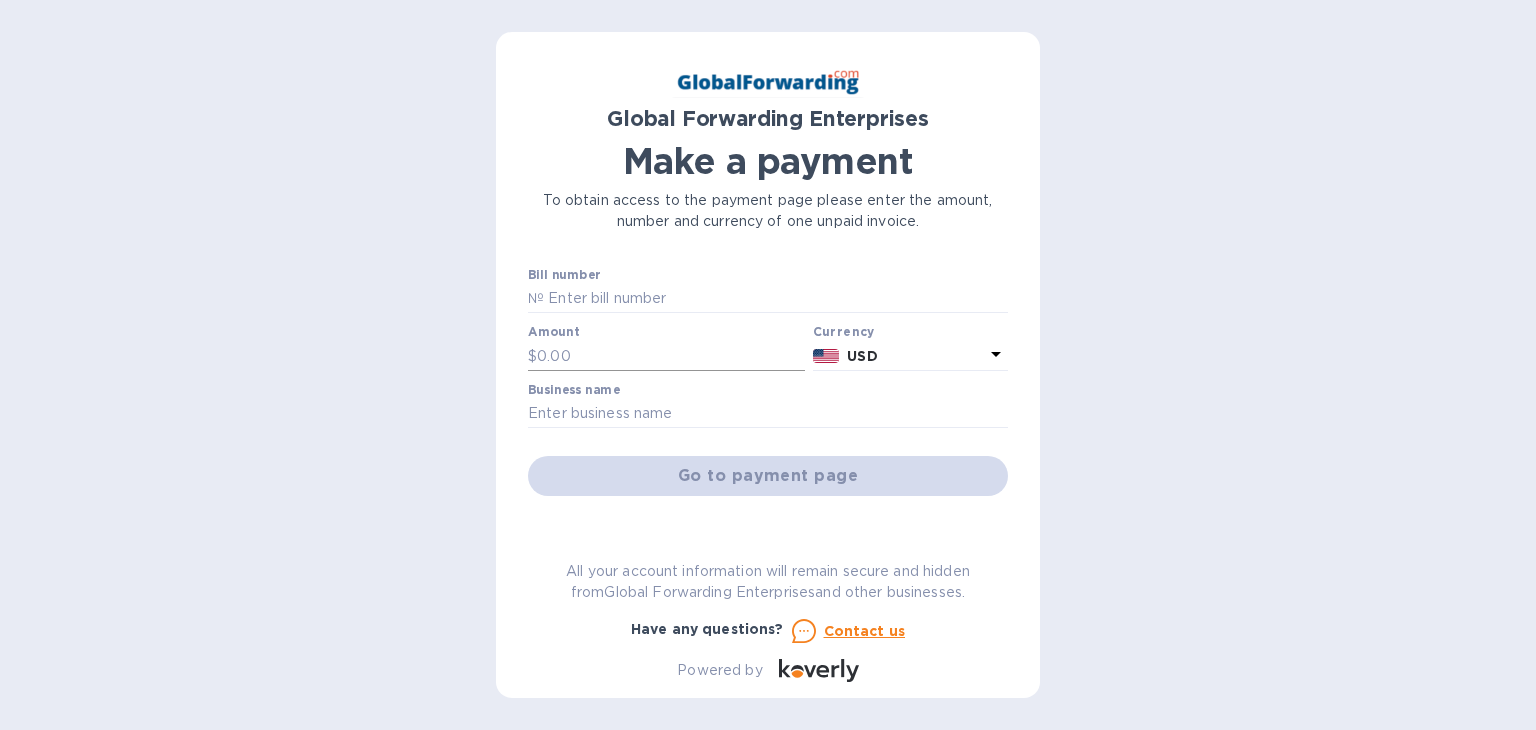 click at bounding box center (671, 356) 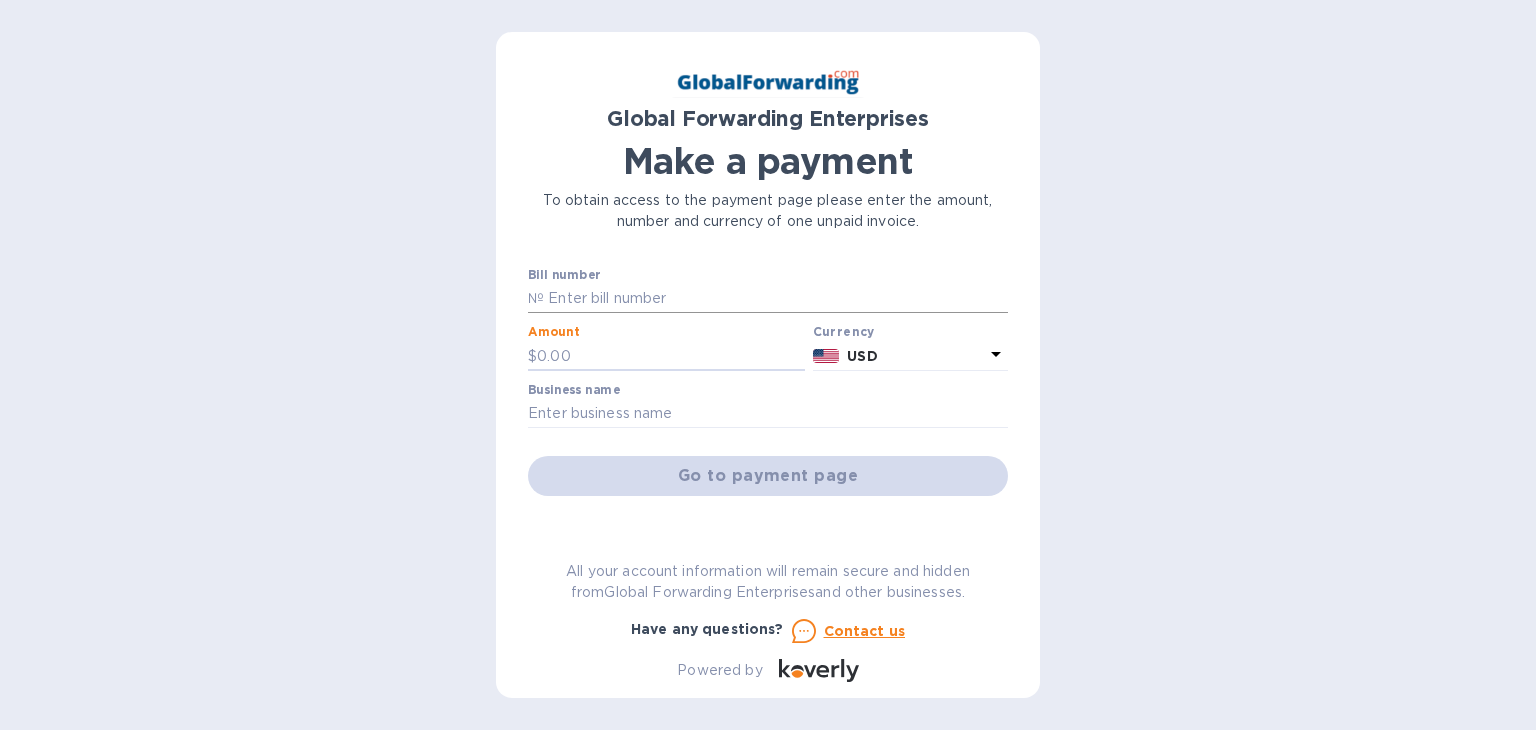 click at bounding box center (776, 299) 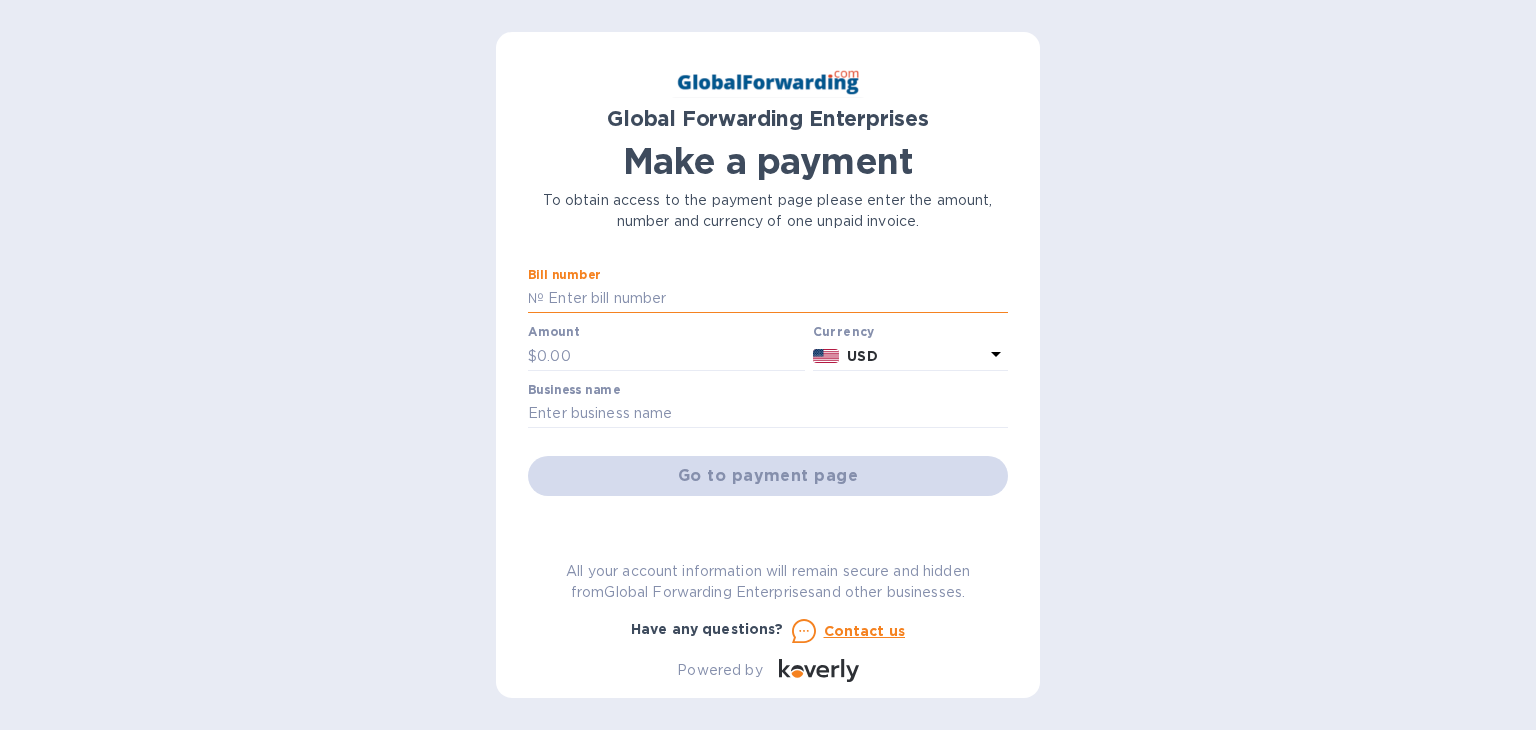 click at bounding box center (776, 299) 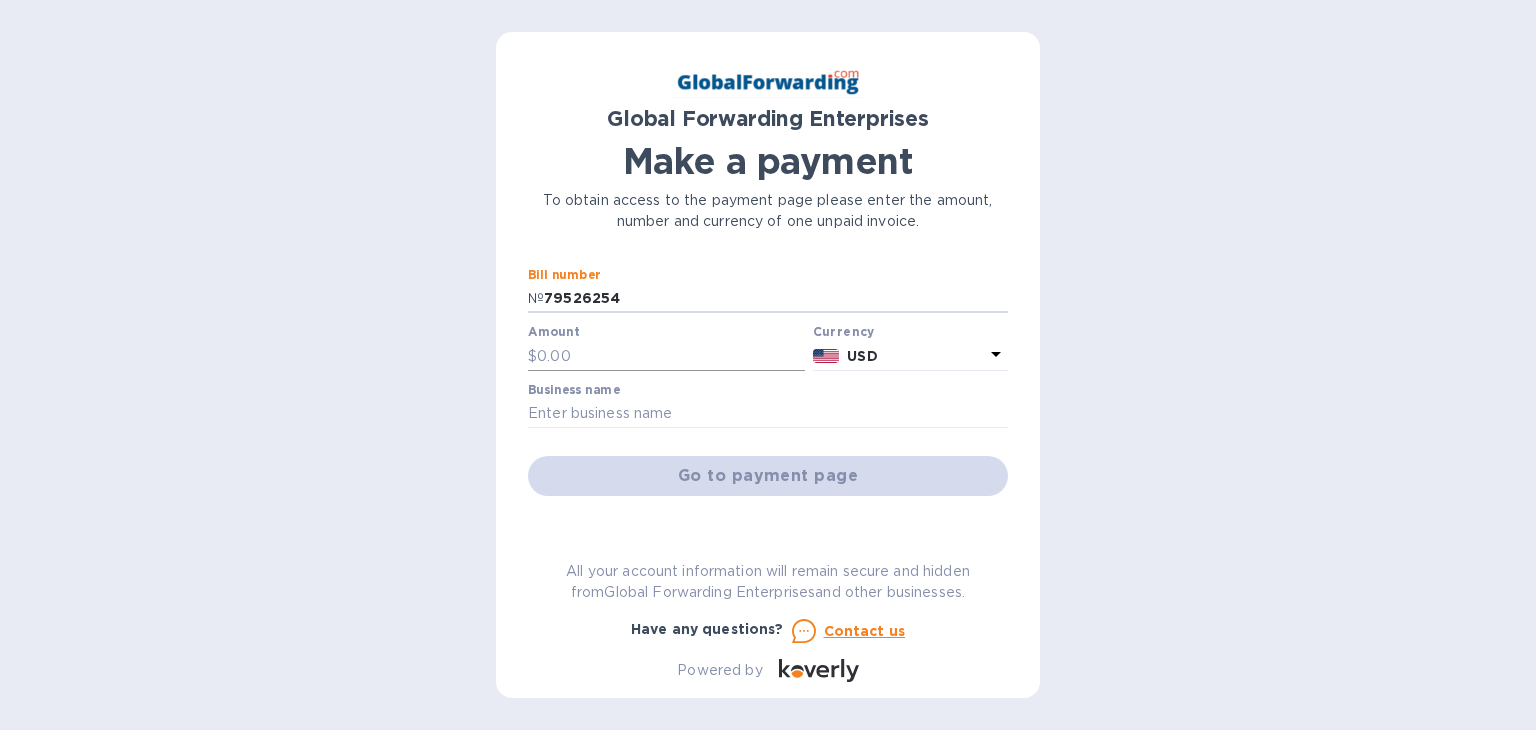 type on "79526254" 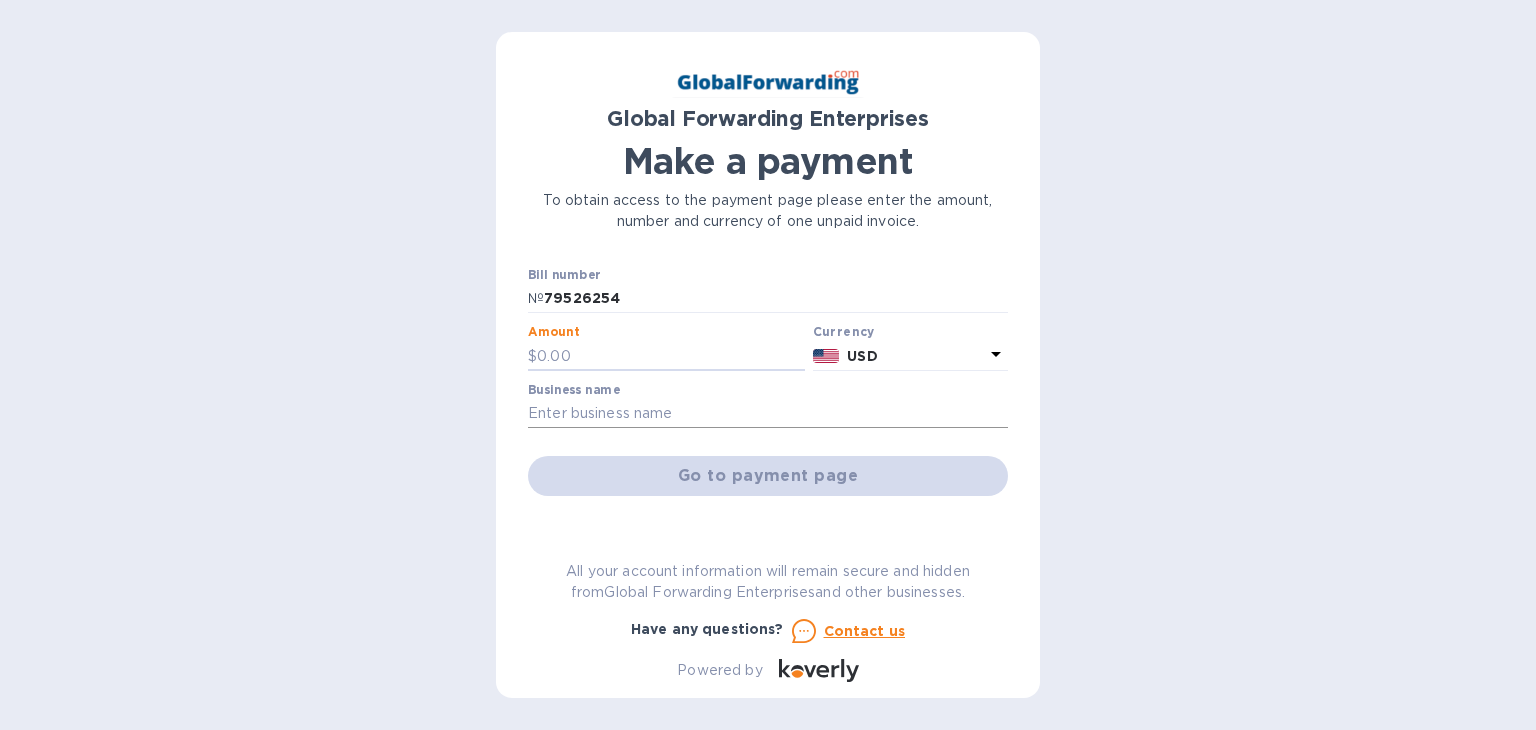 click at bounding box center (768, 414) 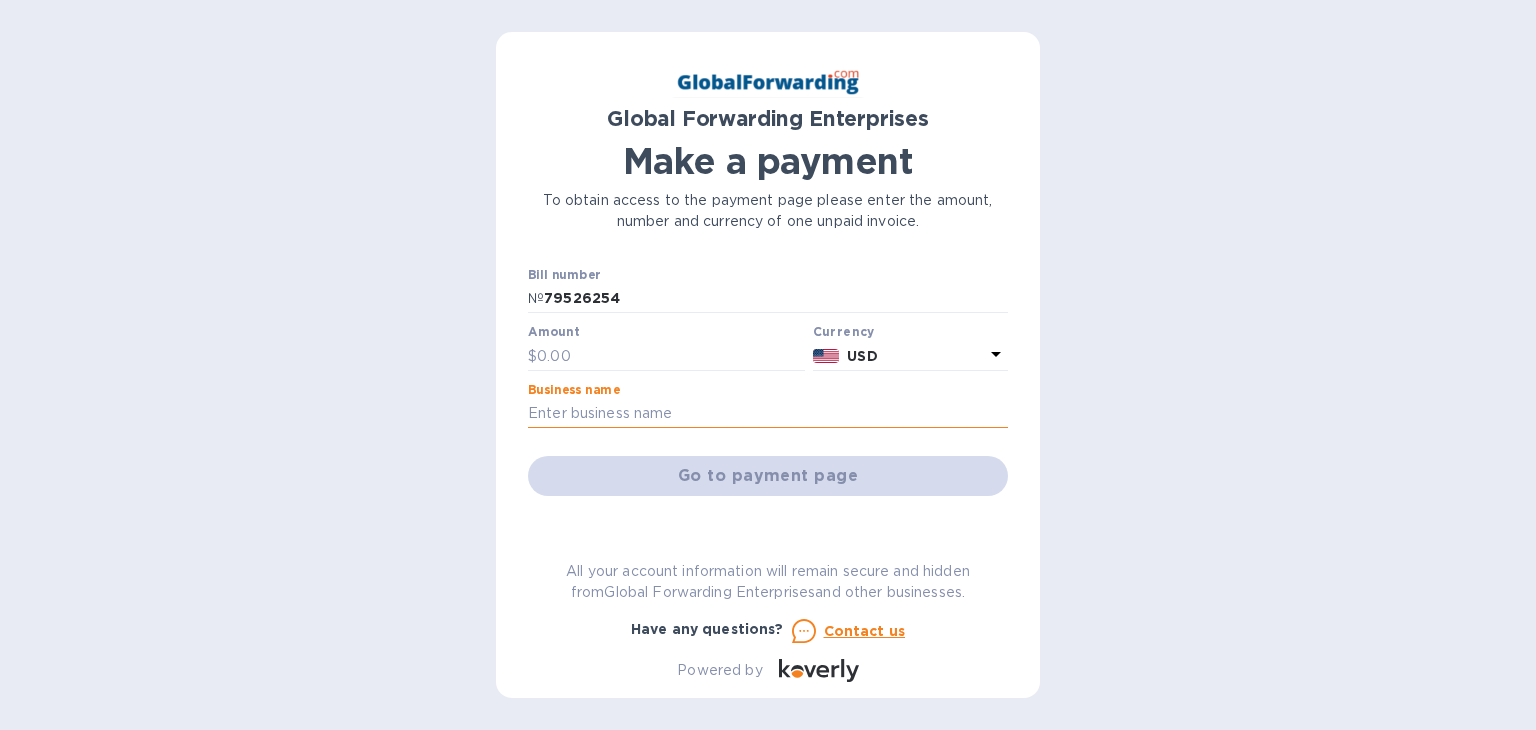 type on "Monadnock Oil and Vinegar Company LLC" 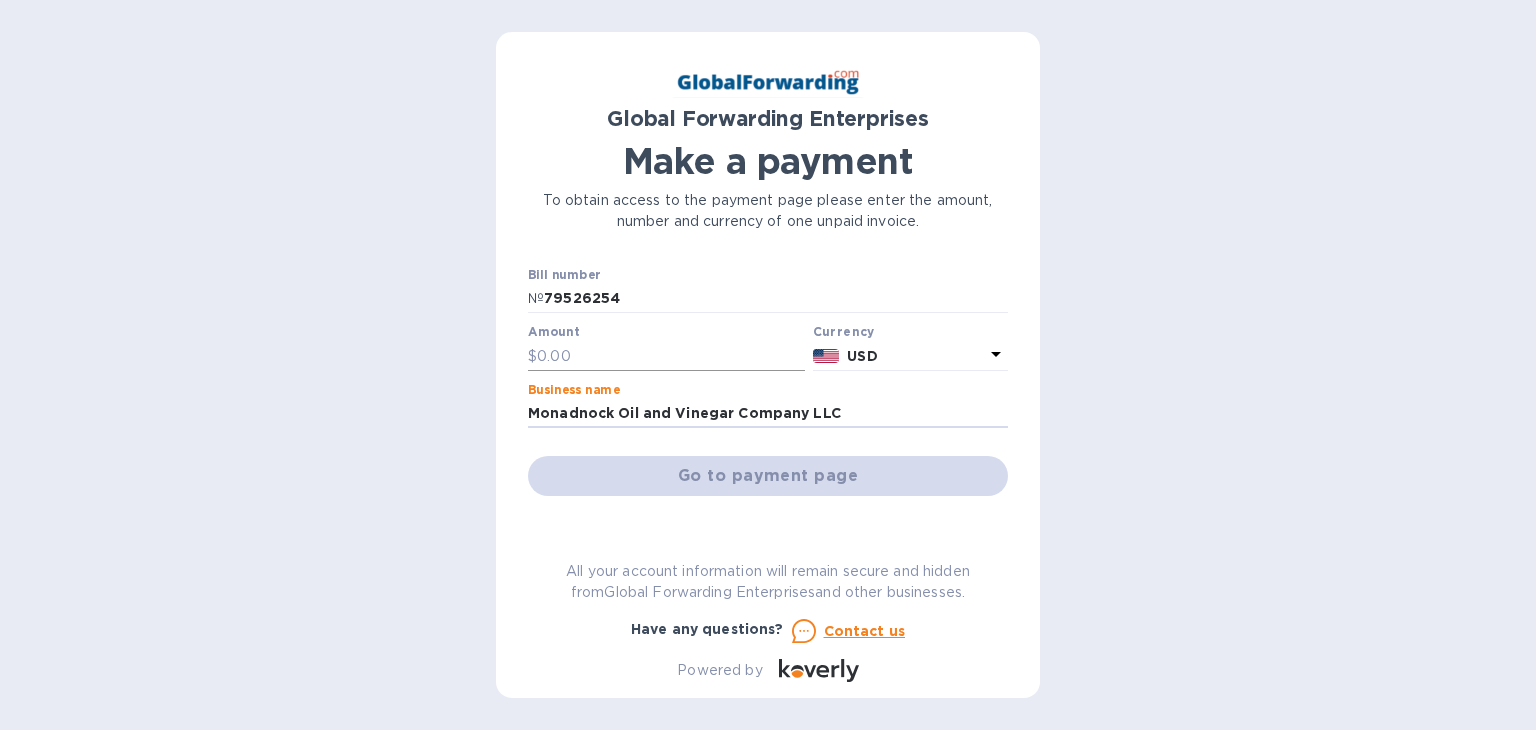 click at bounding box center [671, 356] 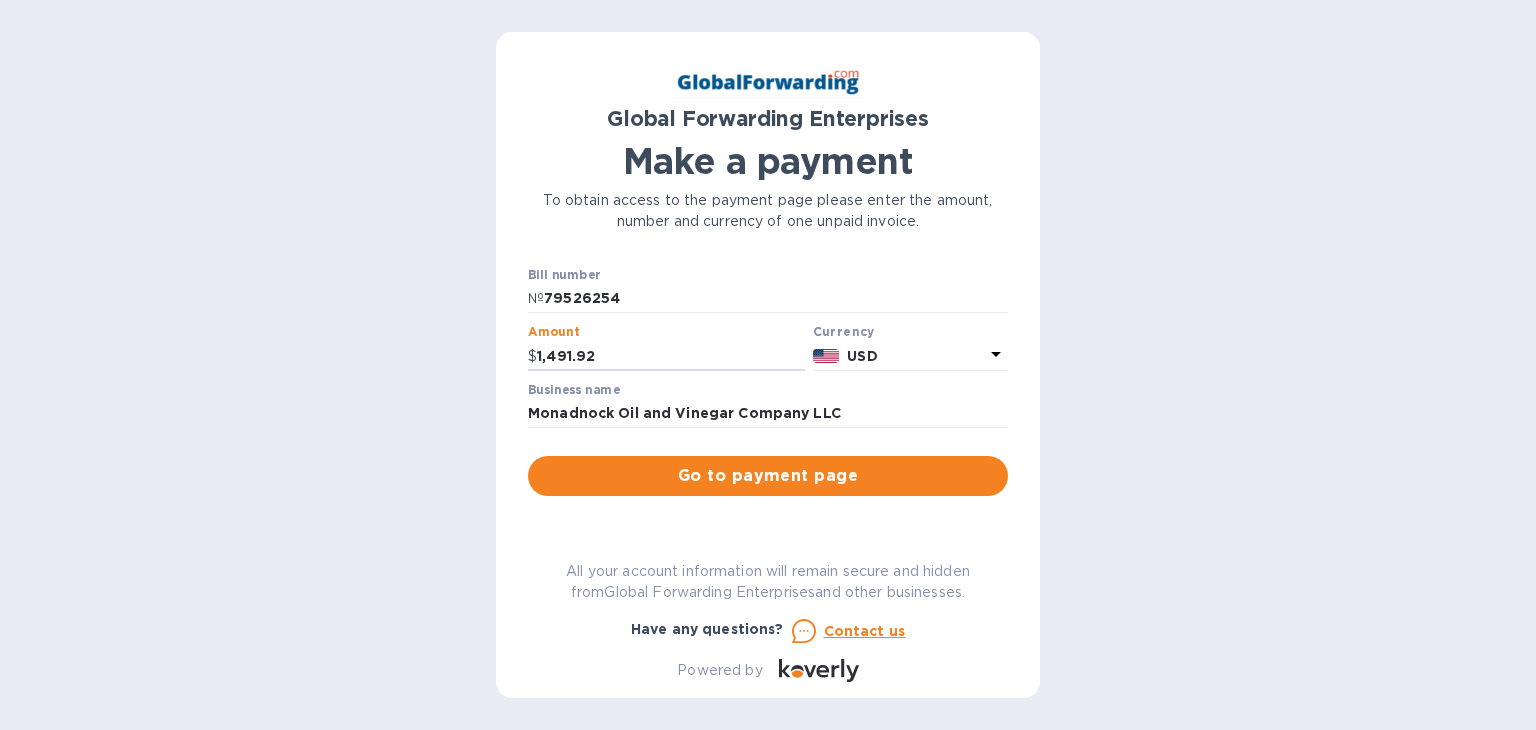 type on "1,491.92" 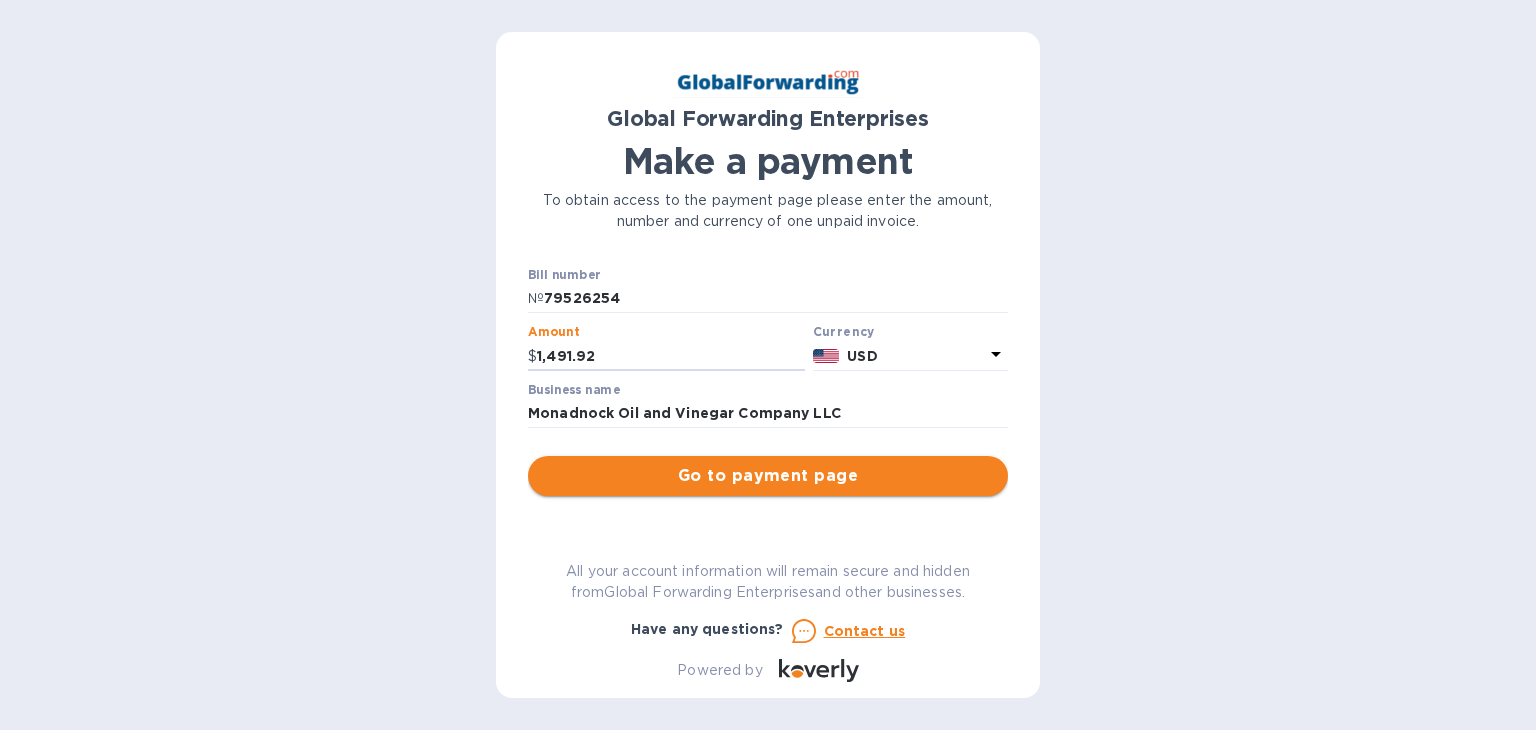 click on "Go to payment page" at bounding box center (768, 476) 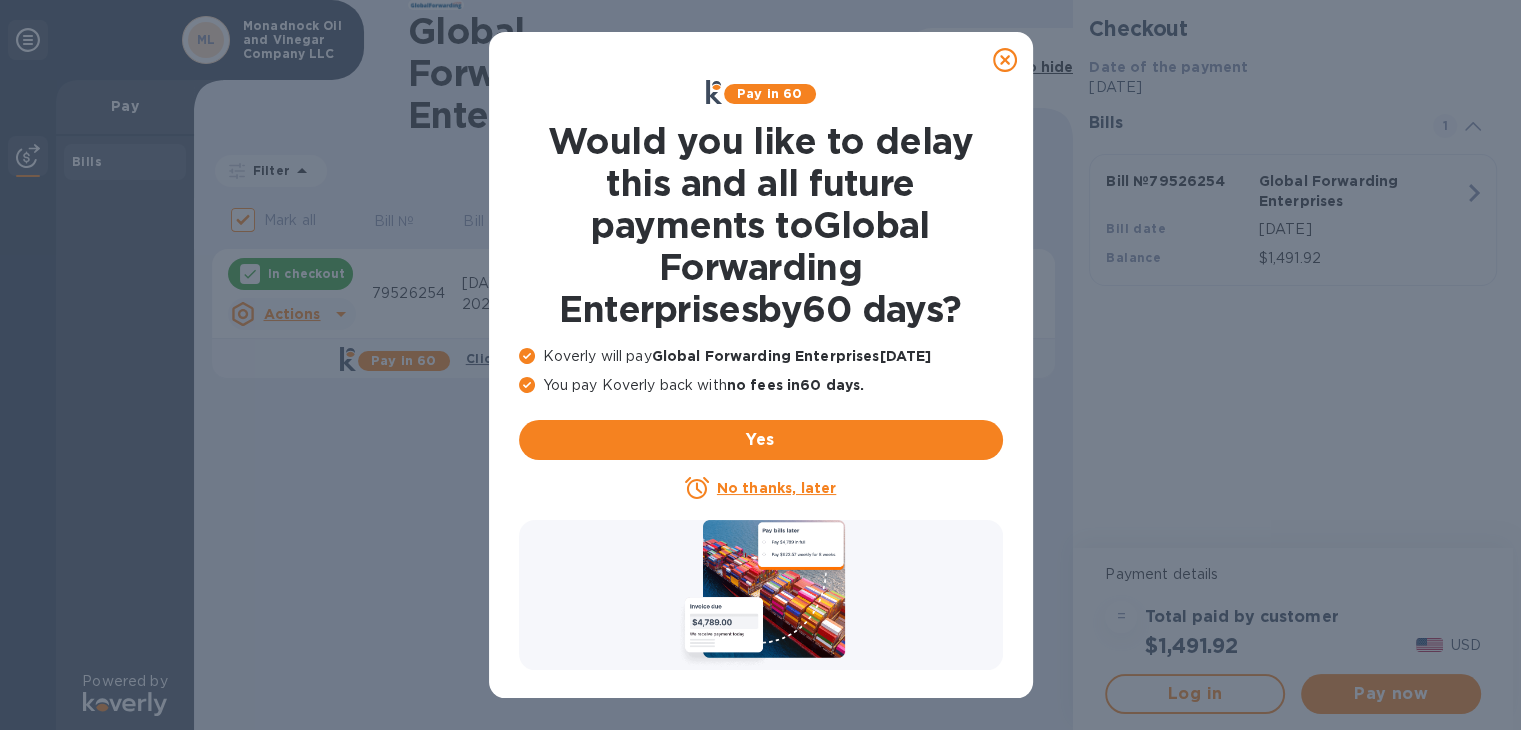 click on "No thanks, later" at bounding box center (776, 488) 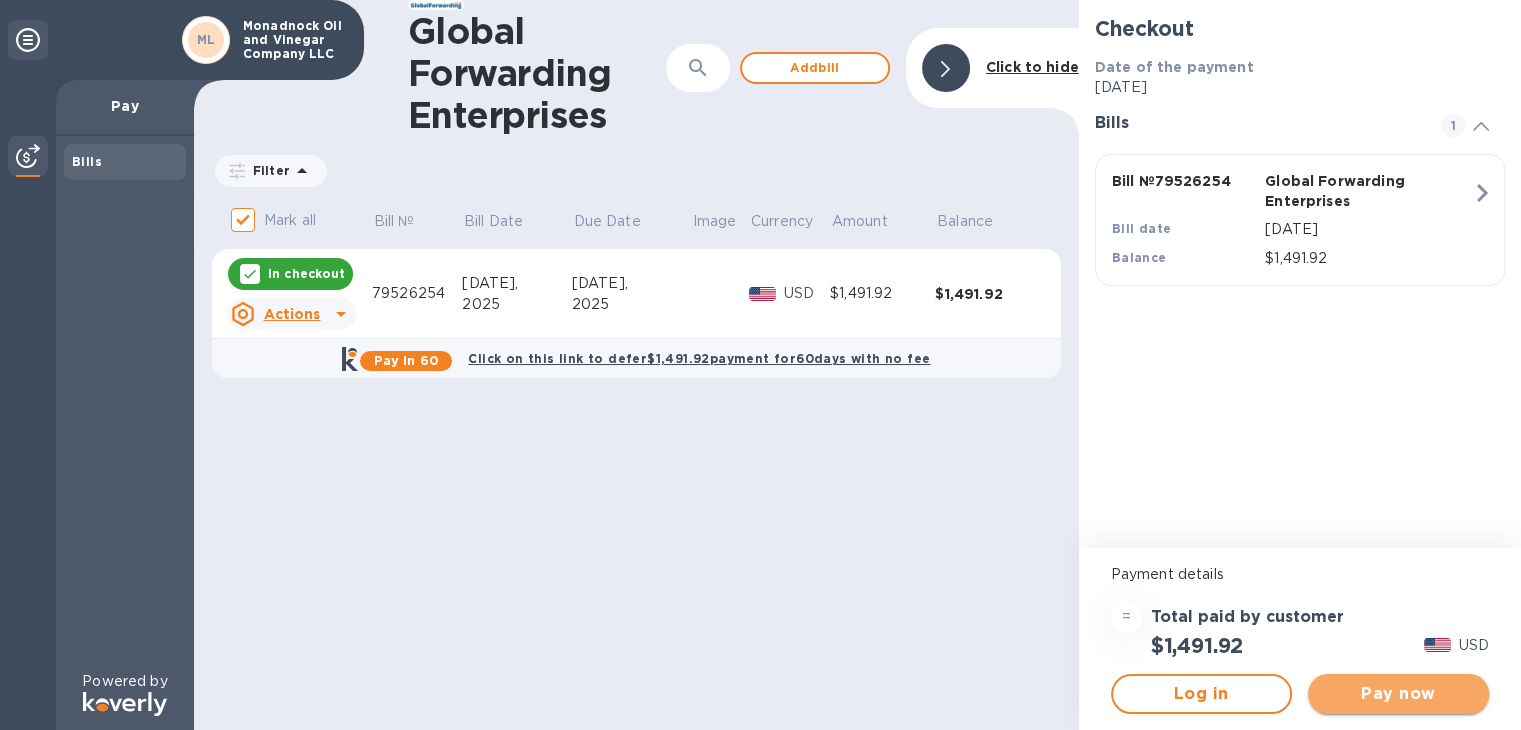 click on "Pay now" at bounding box center (1398, 694) 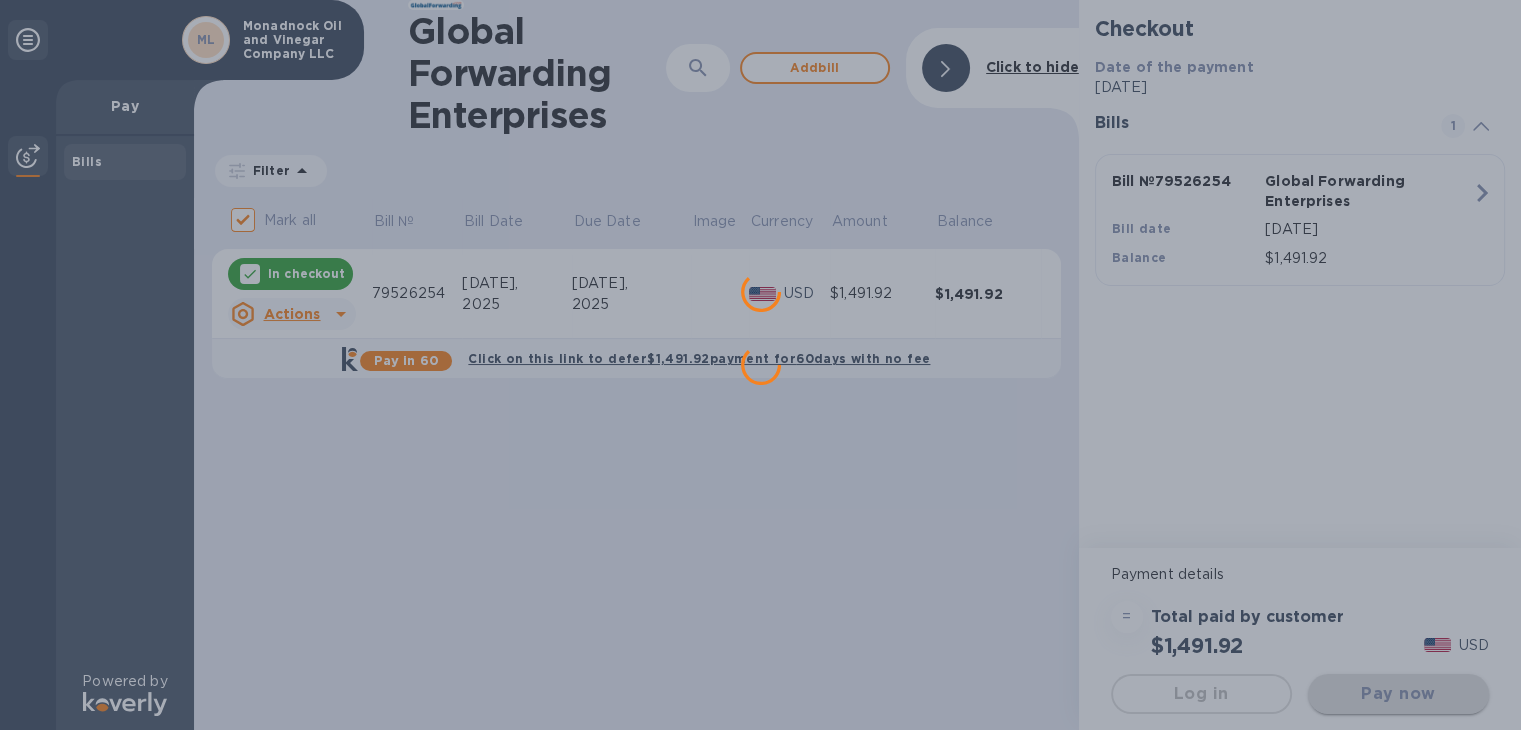 scroll, scrollTop: 0, scrollLeft: 0, axis: both 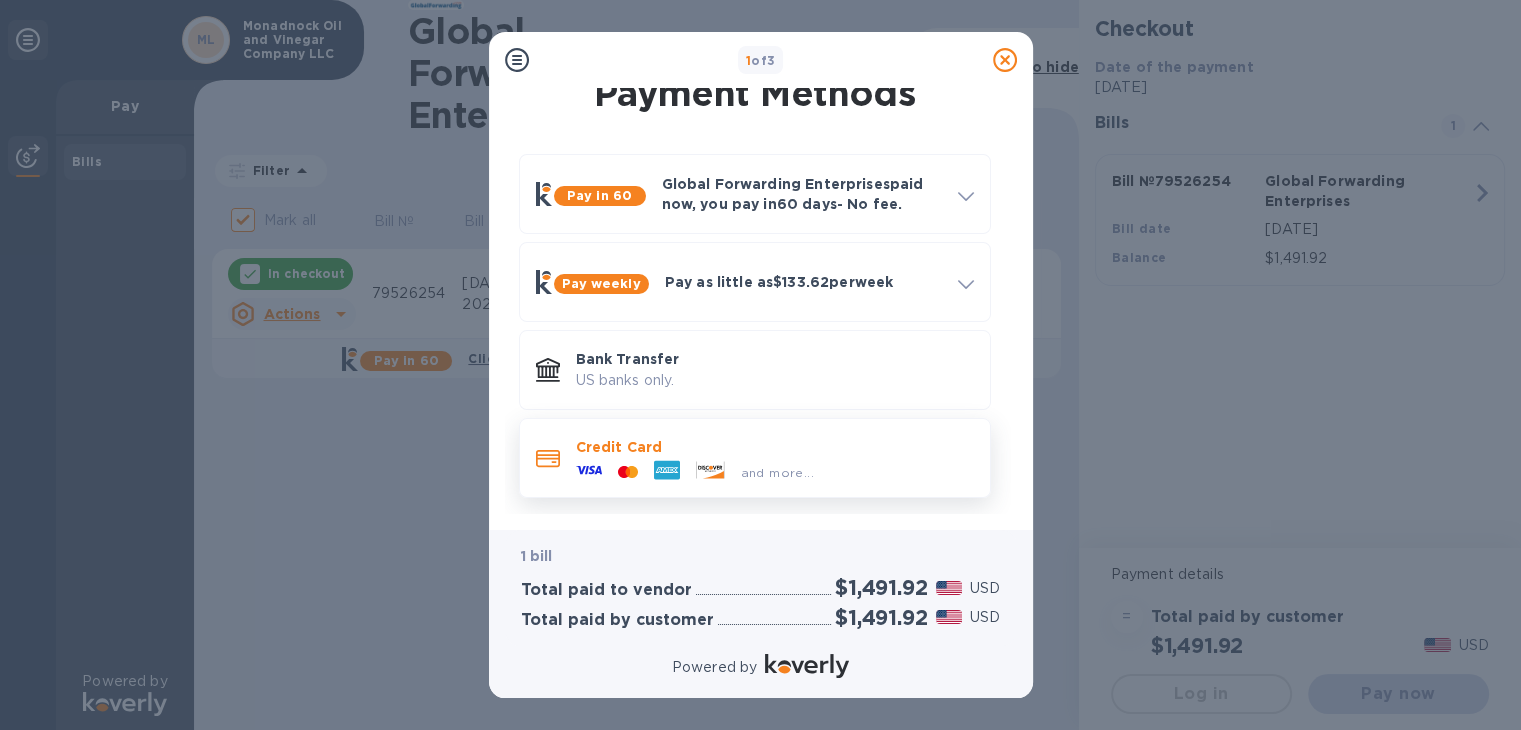 click on "Credit Card" at bounding box center [775, 447] 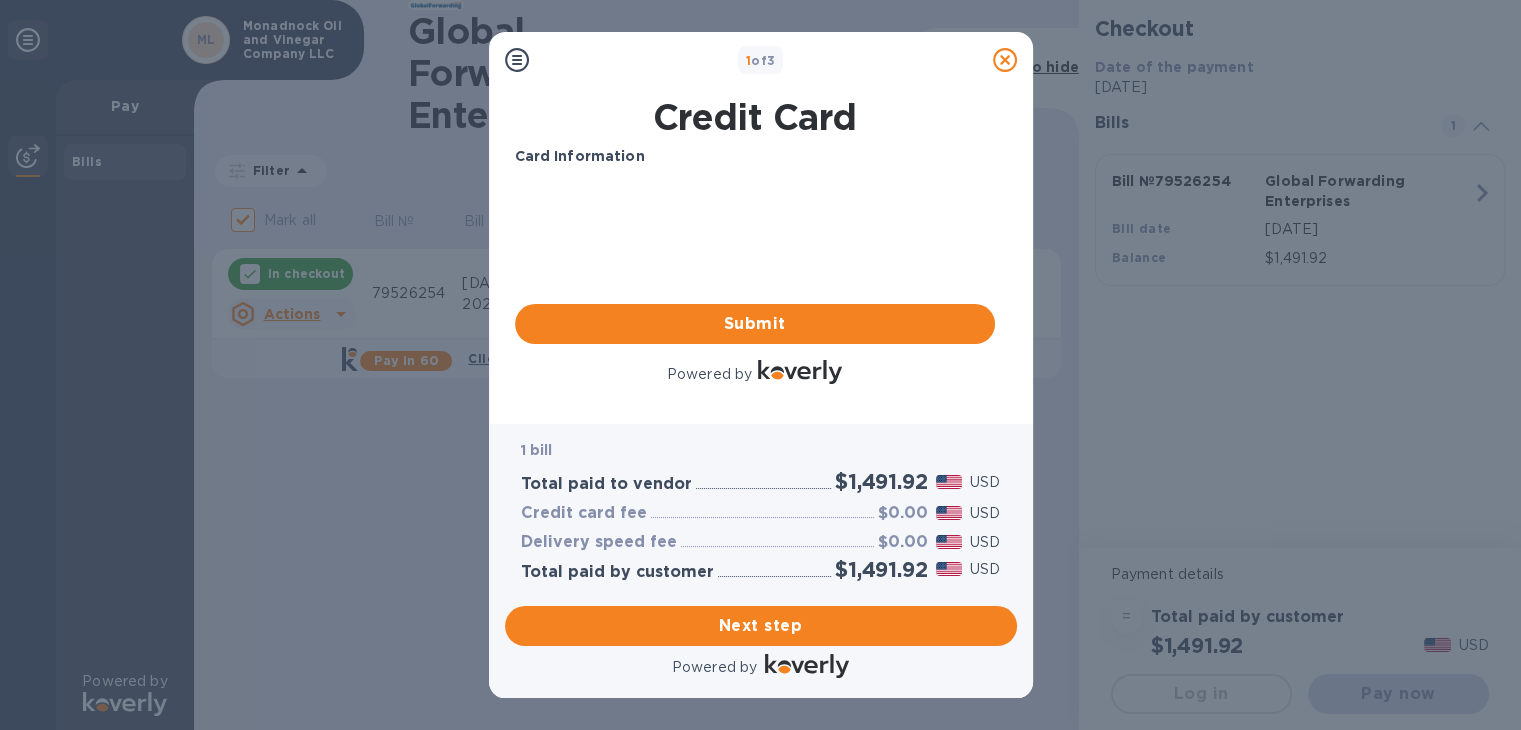 scroll, scrollTop: 0, scrollLeft: 0, axis: both 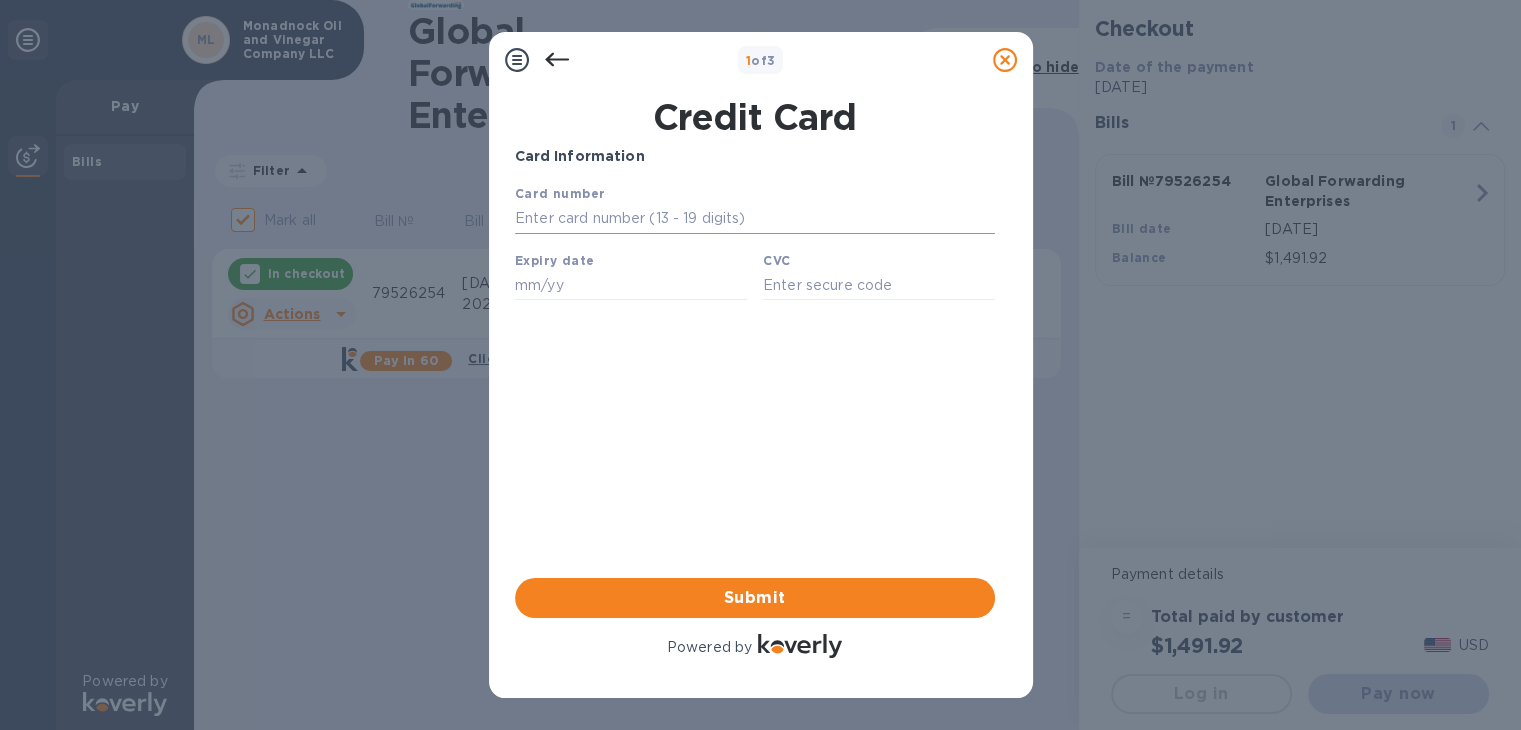 click at bounding box center (754, 219) 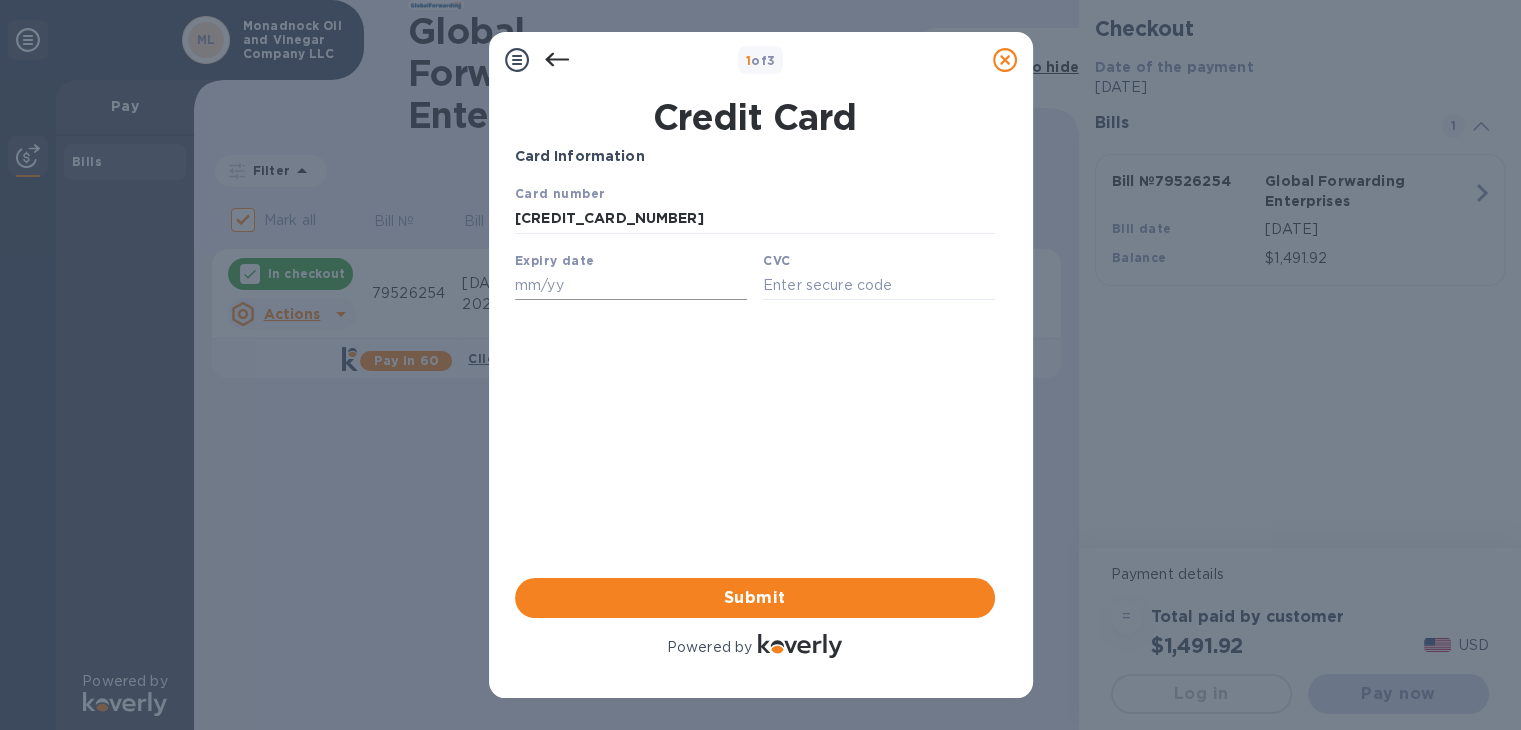 type on "[CREDIT_CARD_NUMBER]" 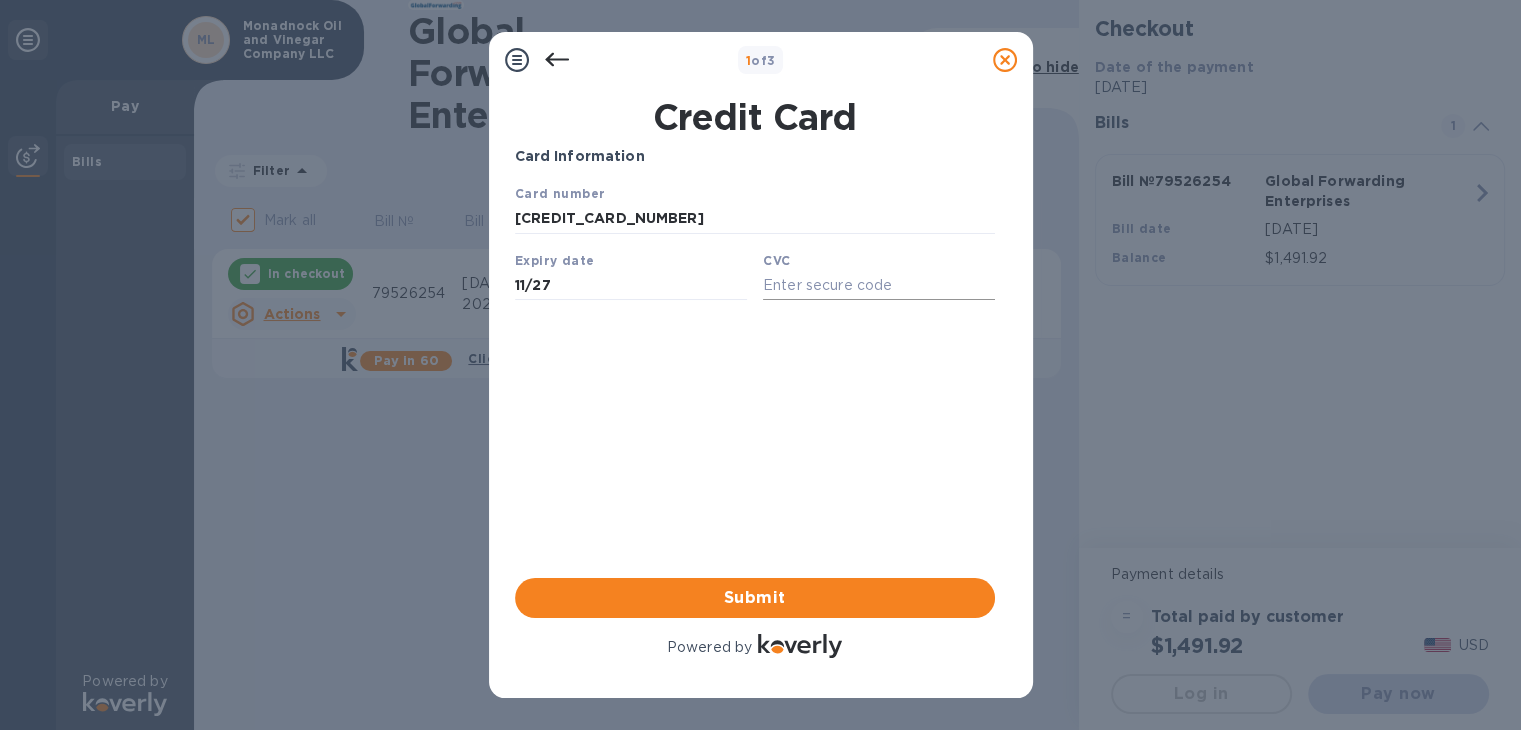 type on "11/27" 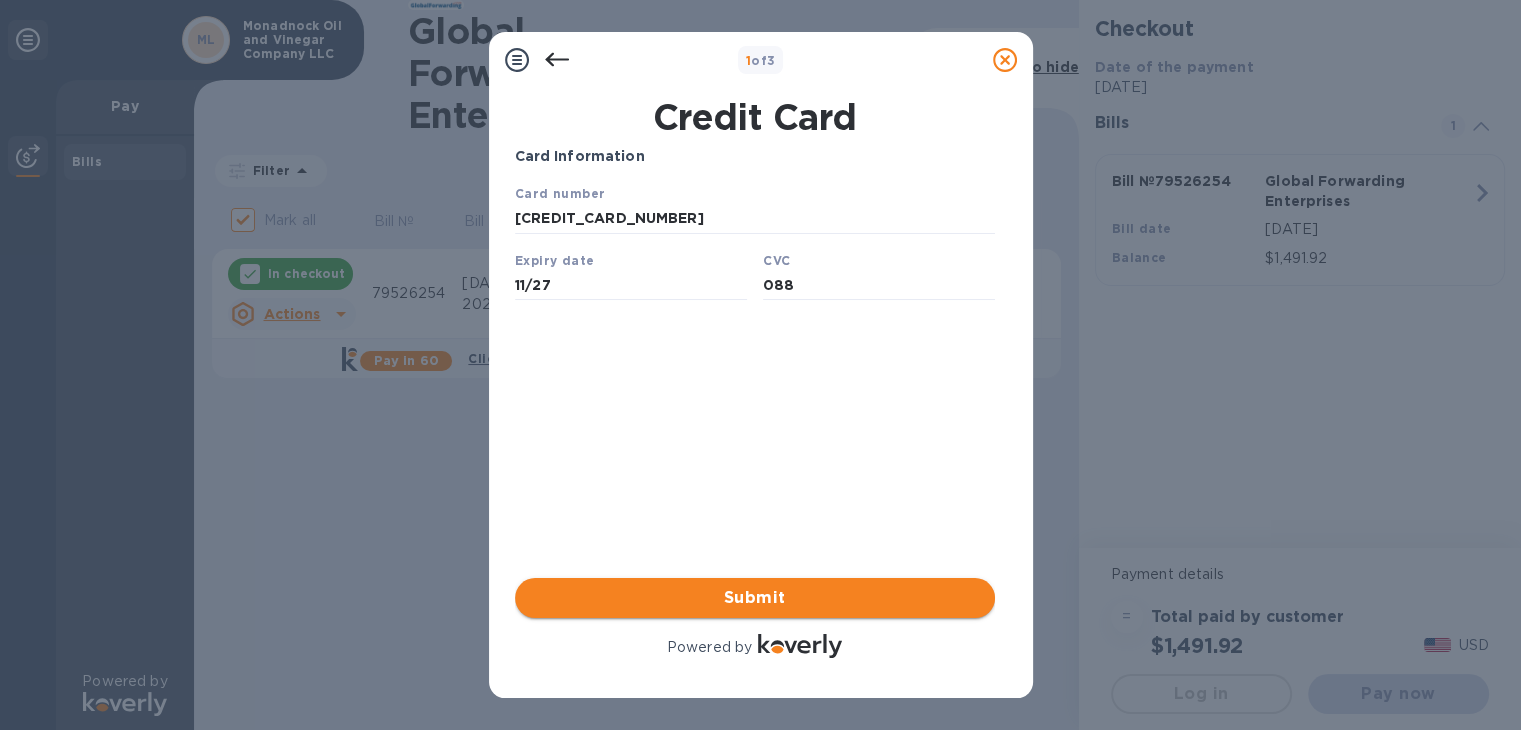 type on "088" 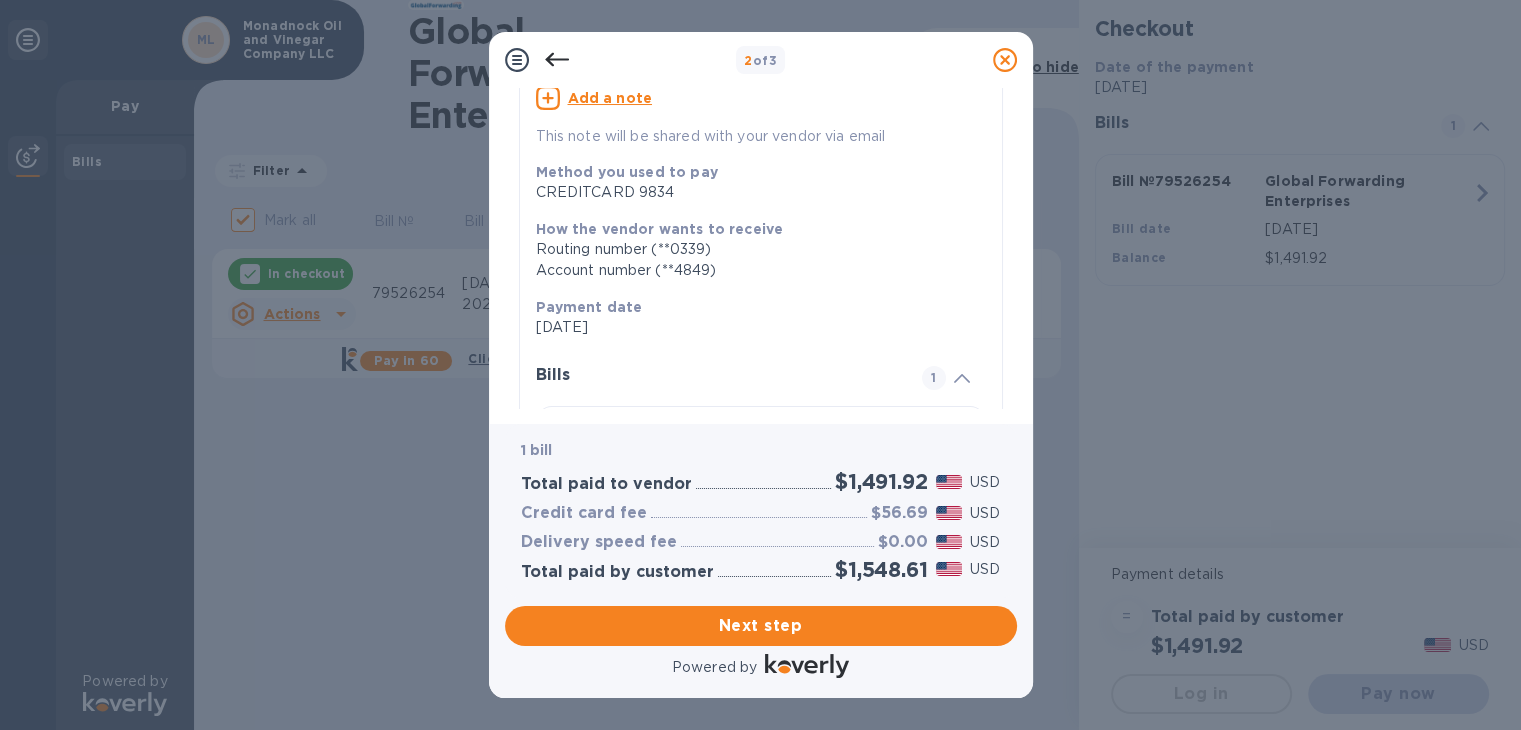 scroll, scrollTop: 0, scrollLeft: 0, axis: both 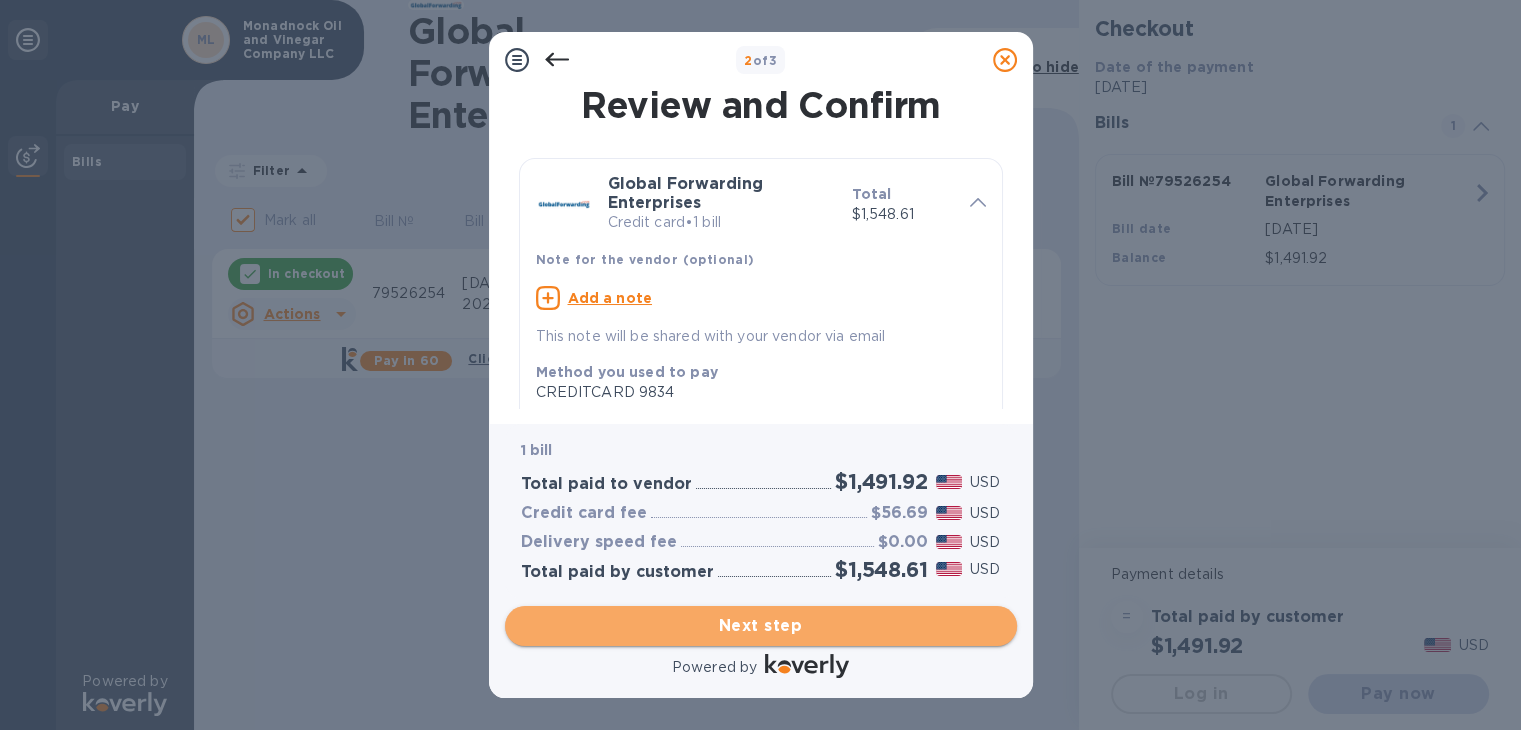 click on "Next step" at bounding box center (761, 626) 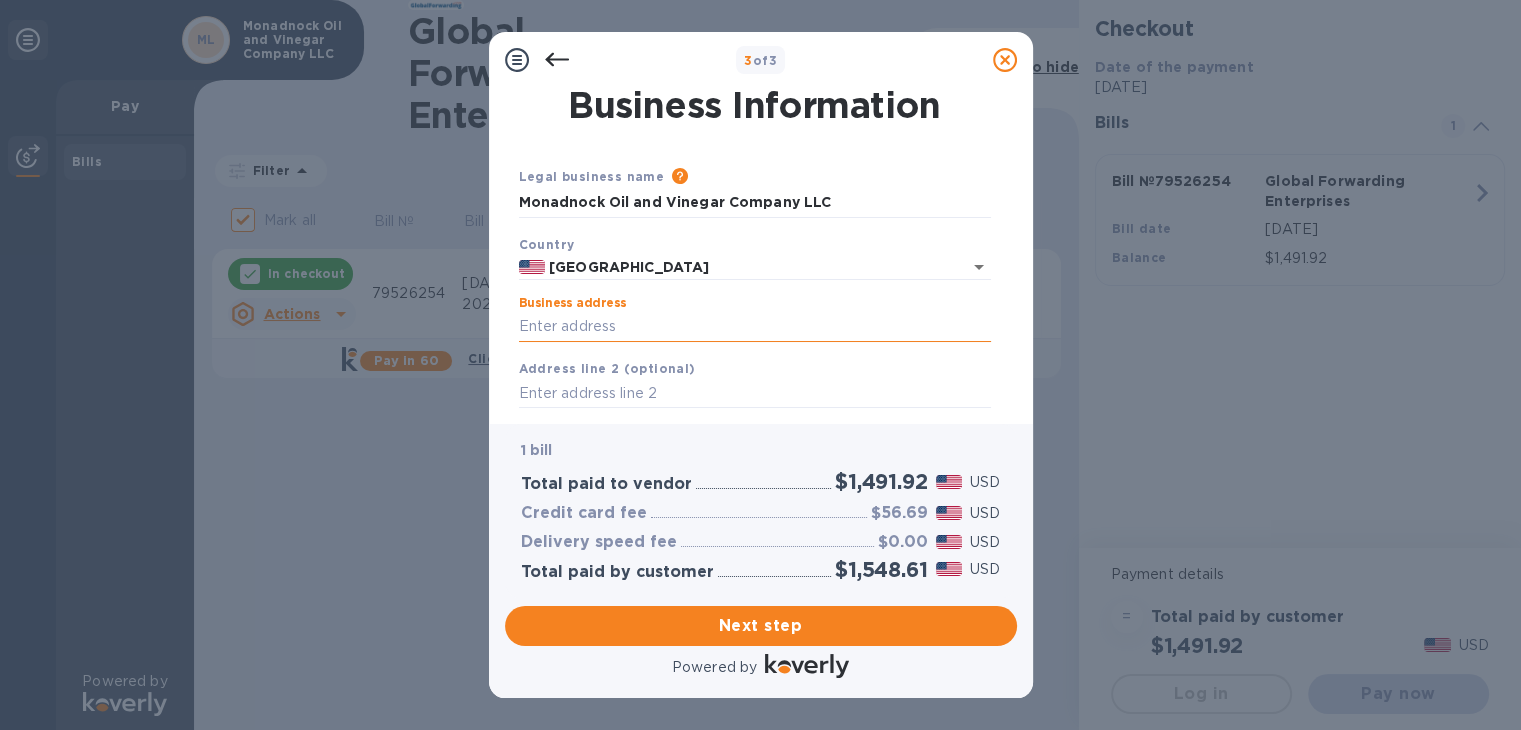 click on "Business address" at bounding box center (755, 327) 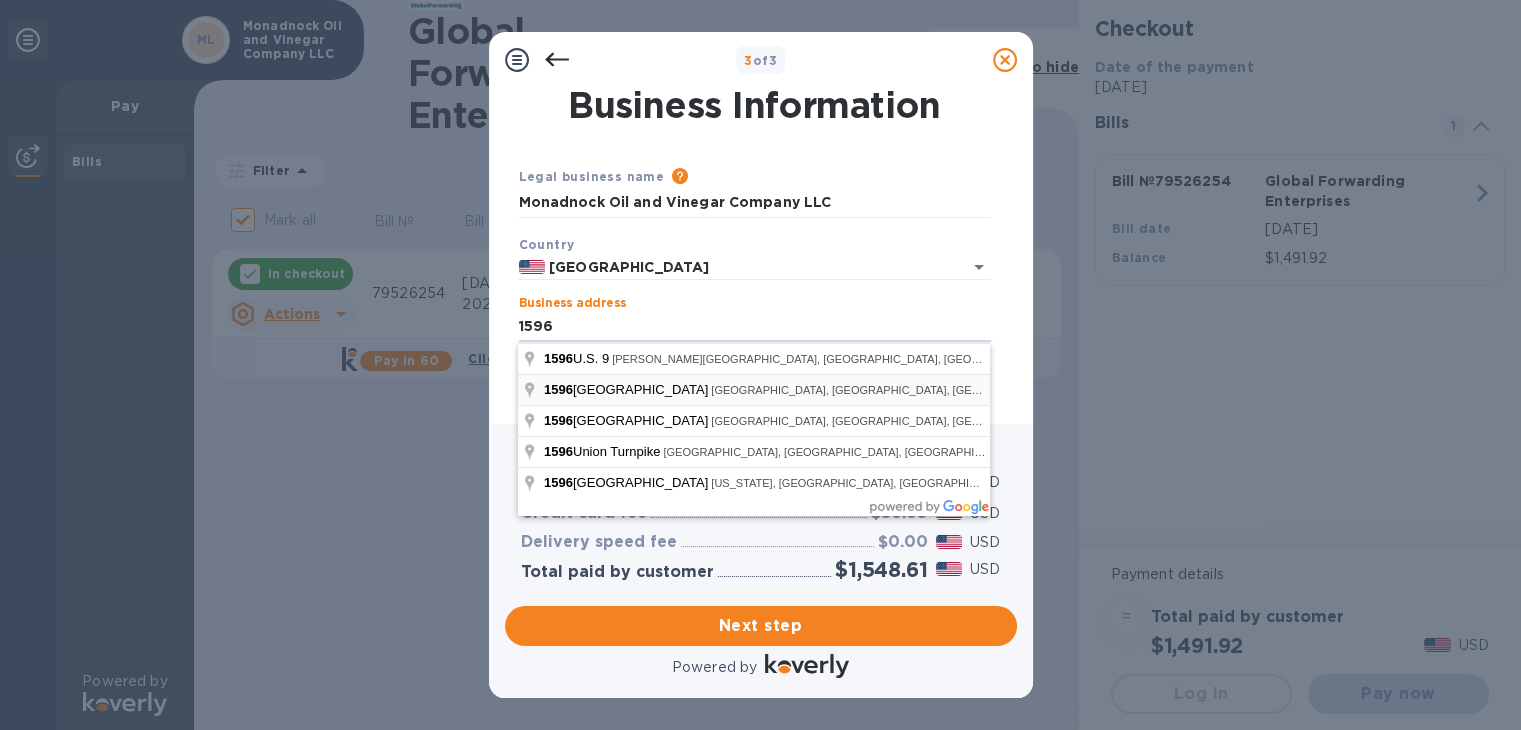type on "[STREET_ADDRESS]" 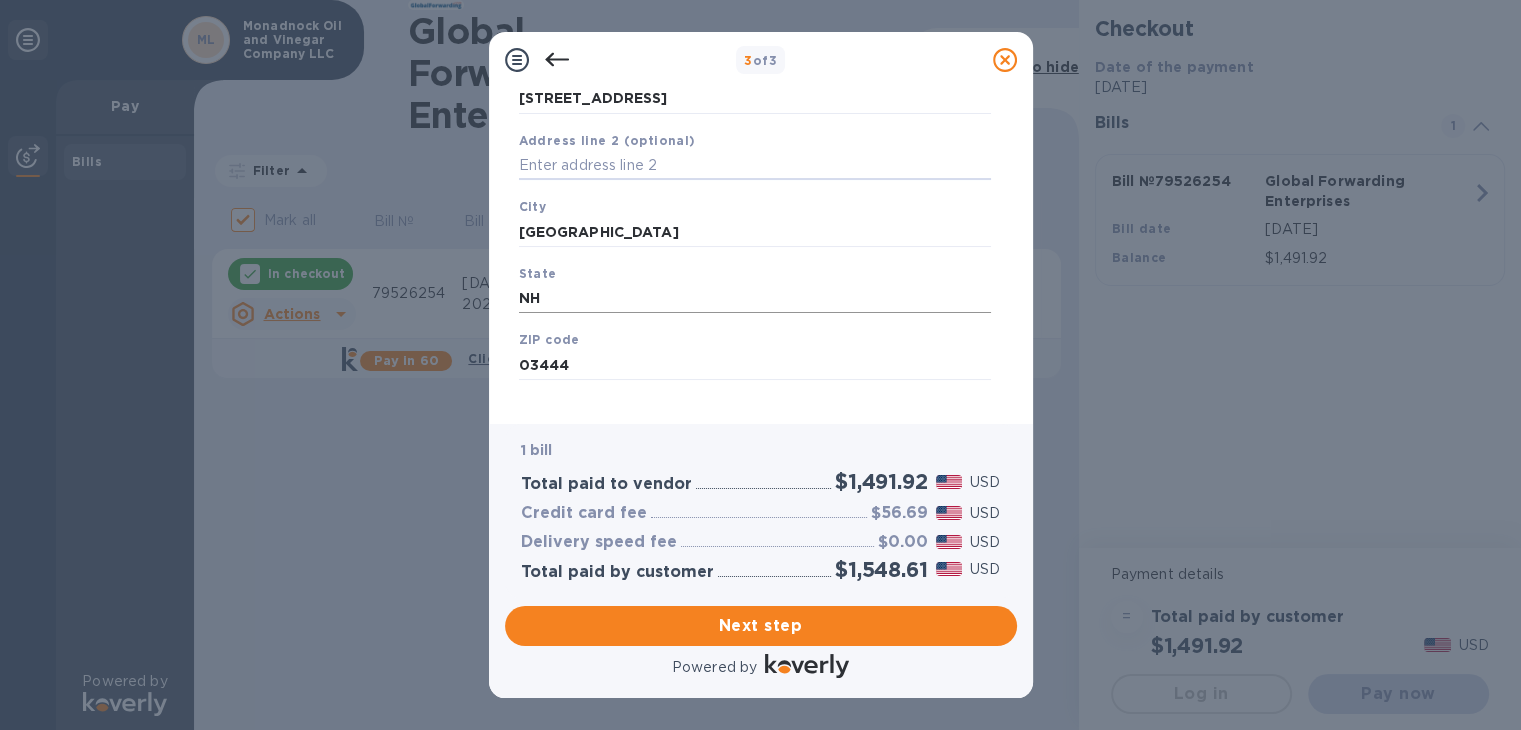 scroll, scrollTop: 251, scrollLeft: 0, axis: vertical 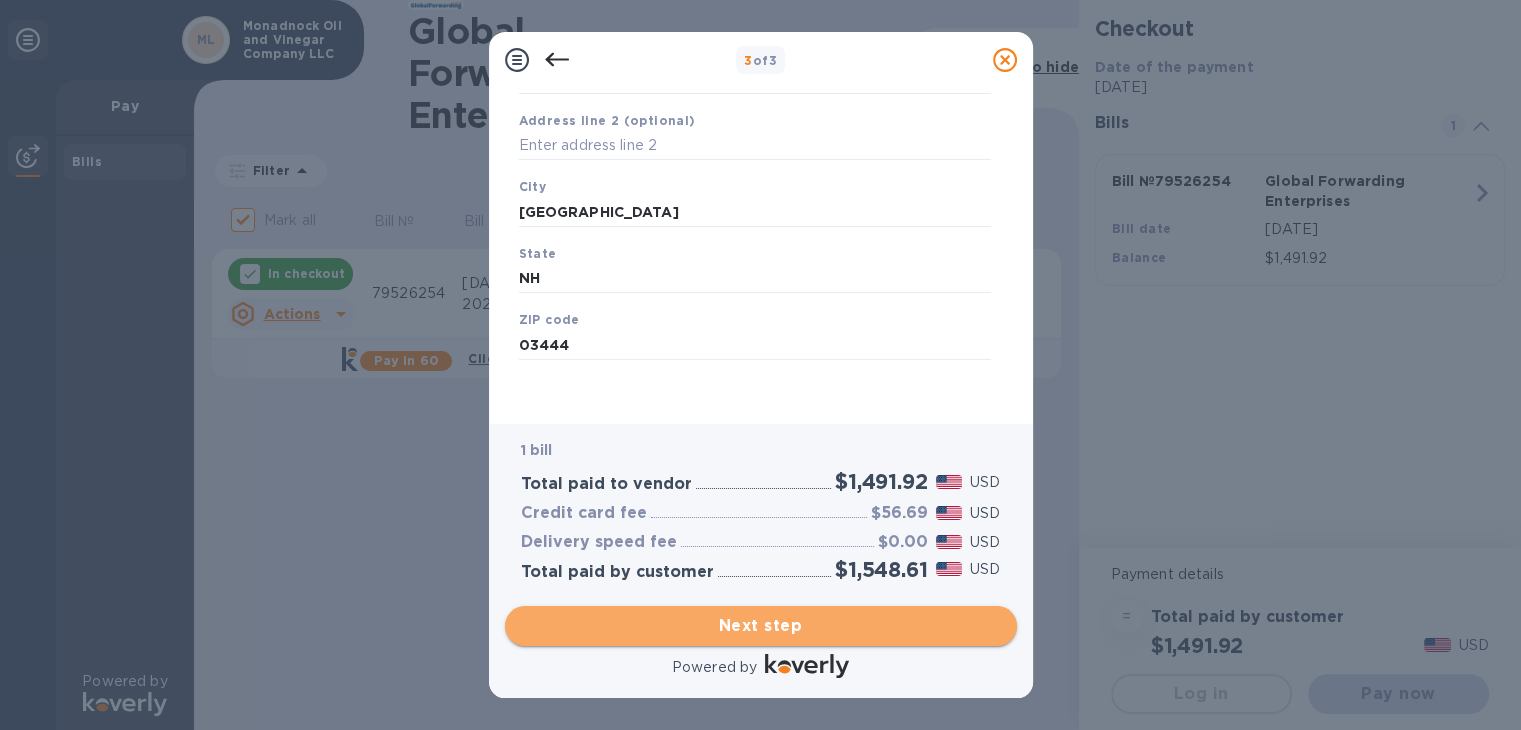 click on "Next step" at bounding box center [761, 626] 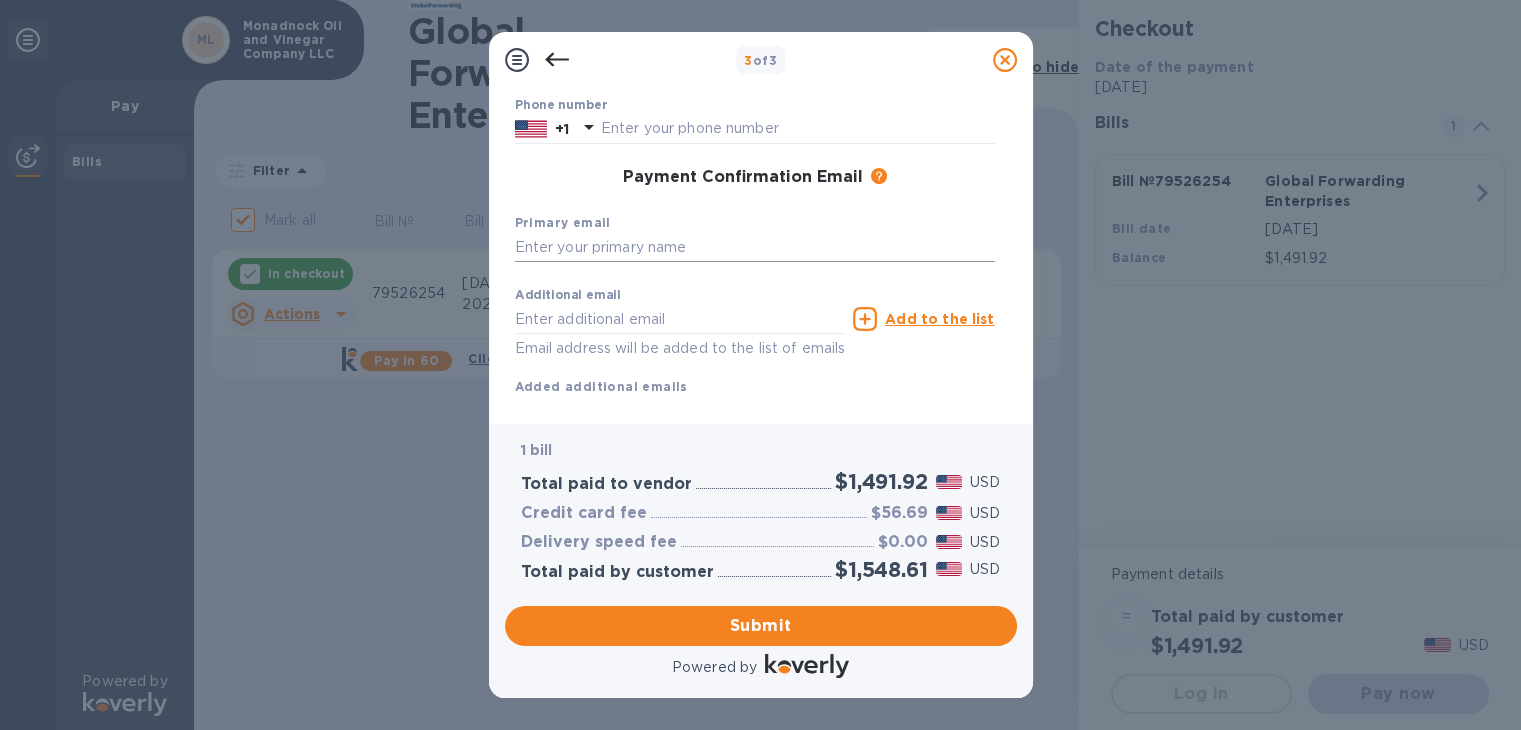 click at bounding box center (755, 248) 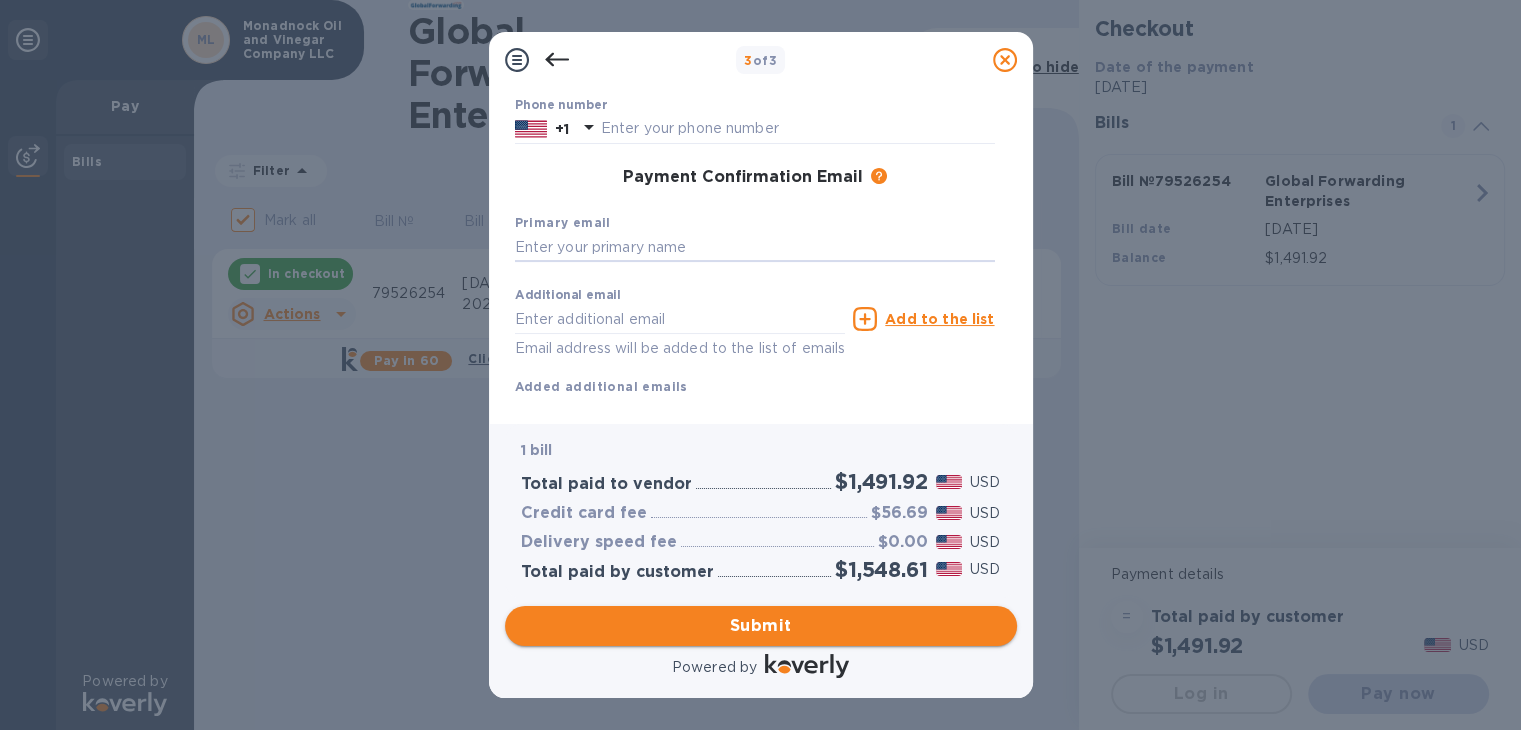 click on "Submit" at bounding box center [761, 626] 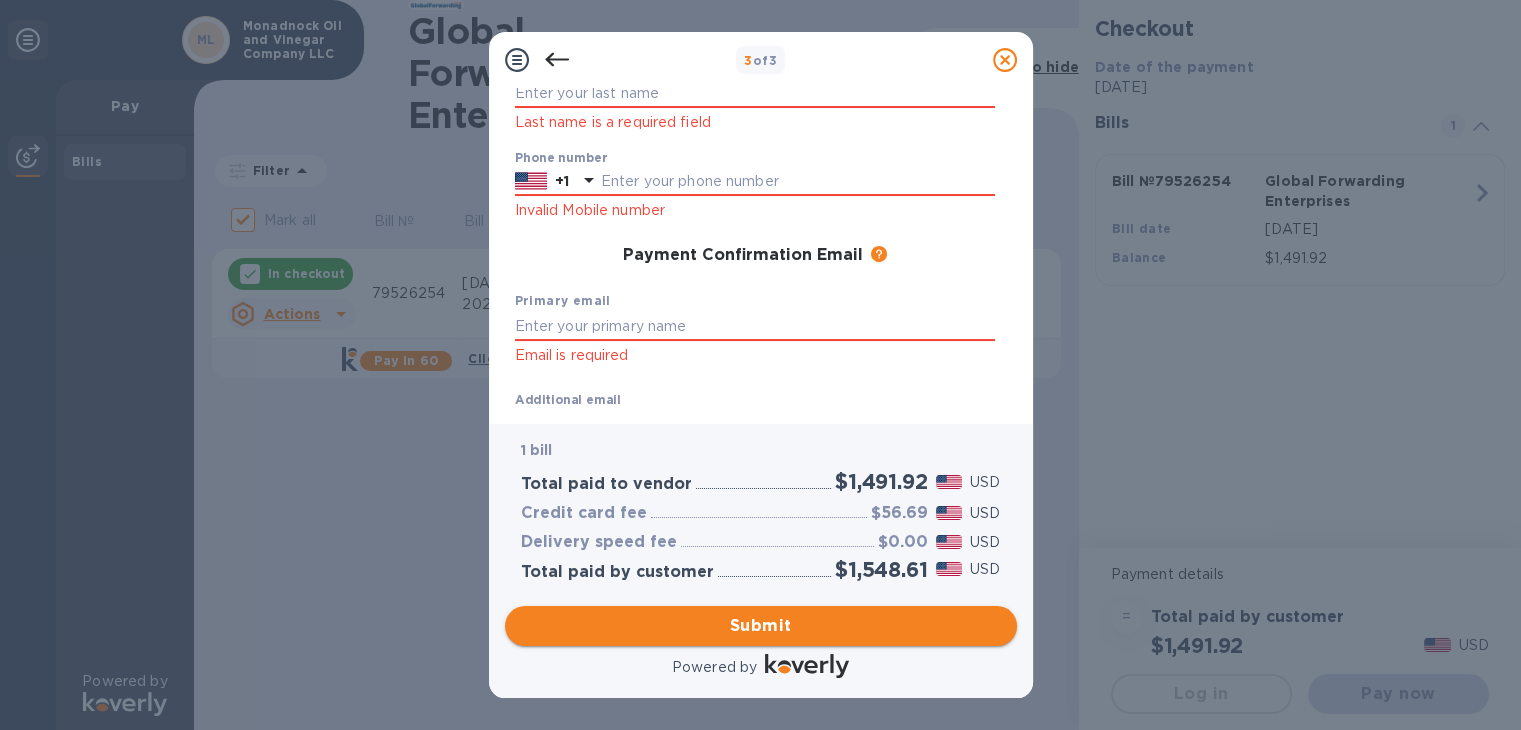 scroll, scrollTop: 277, scrollLeft: 0, axis: vertical 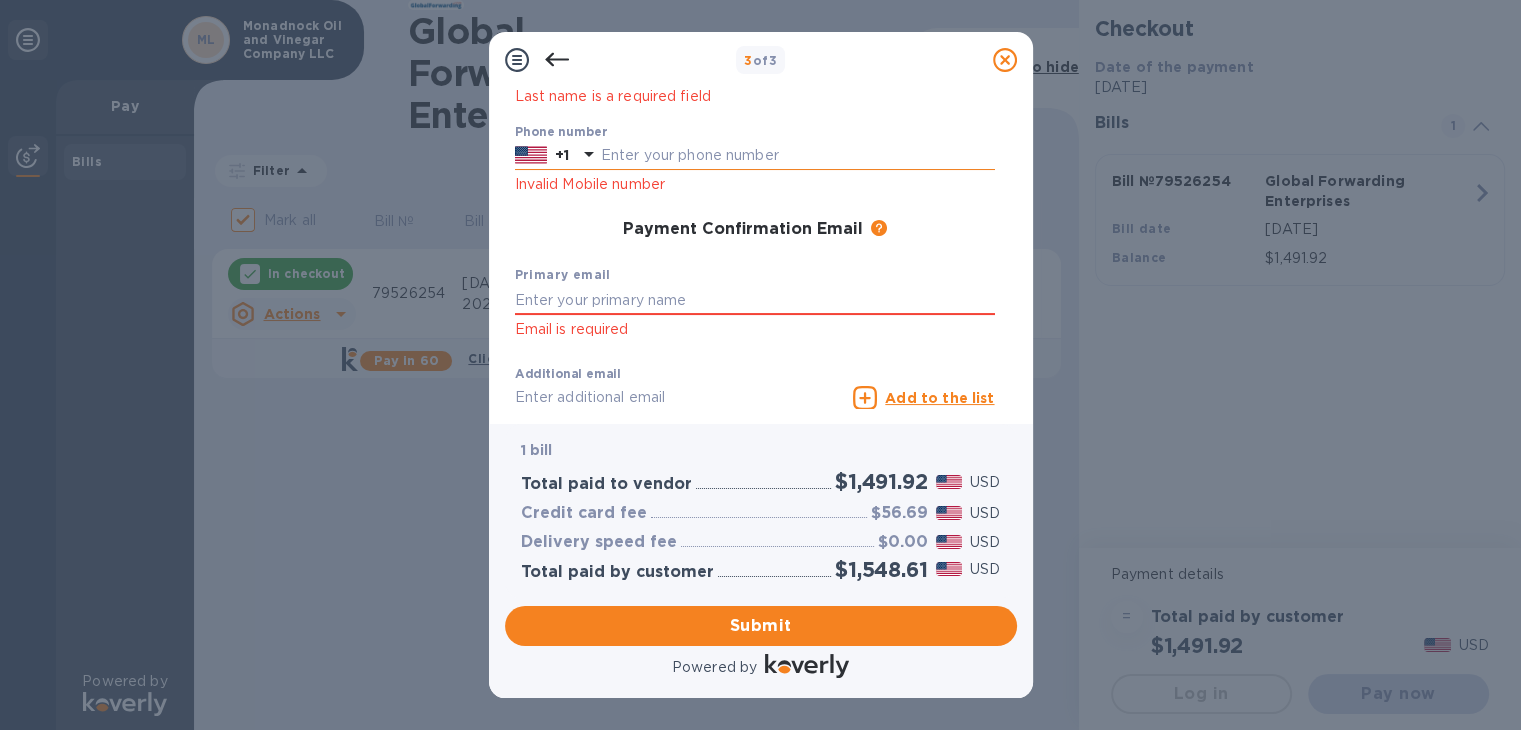 click at bounding box center [798, 156] 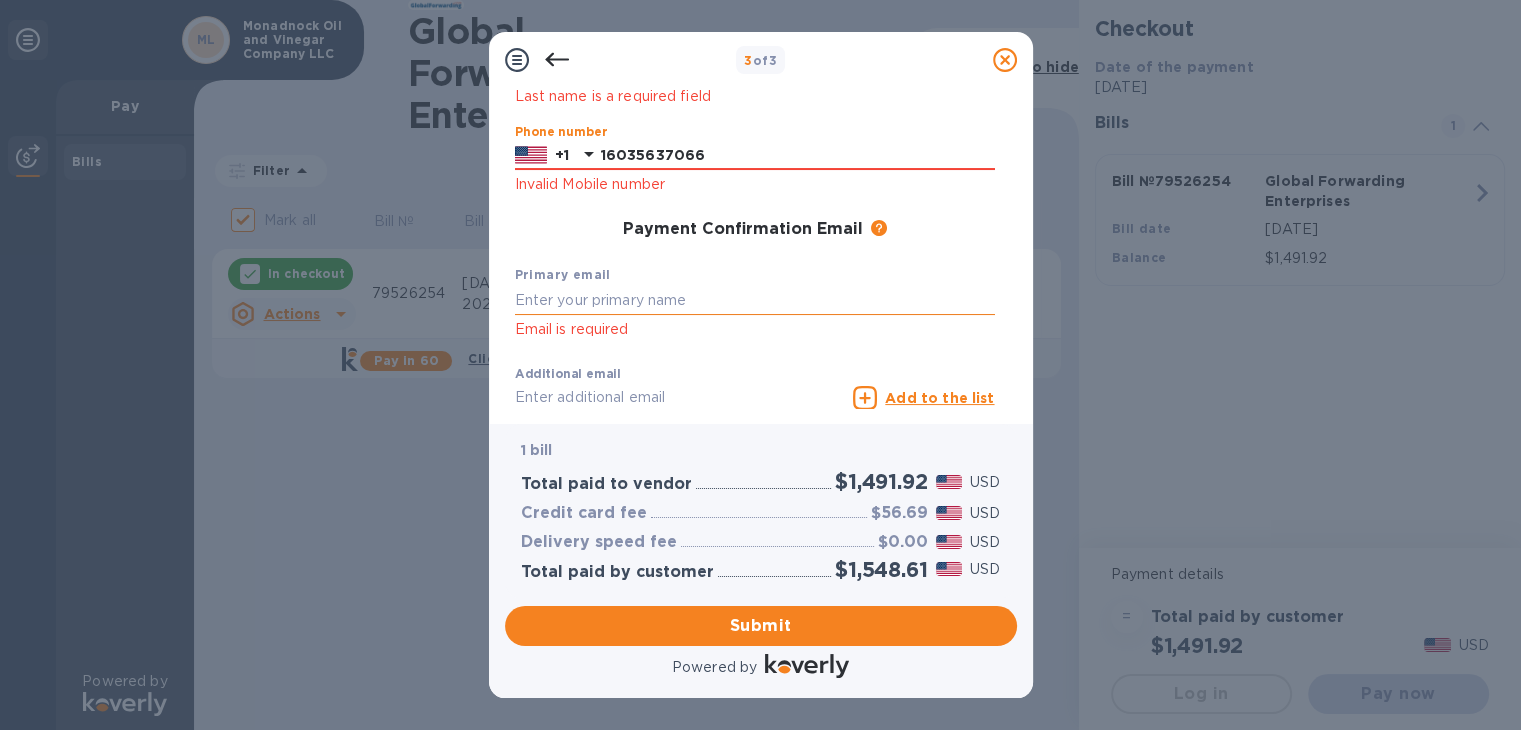 type on "16035637066" 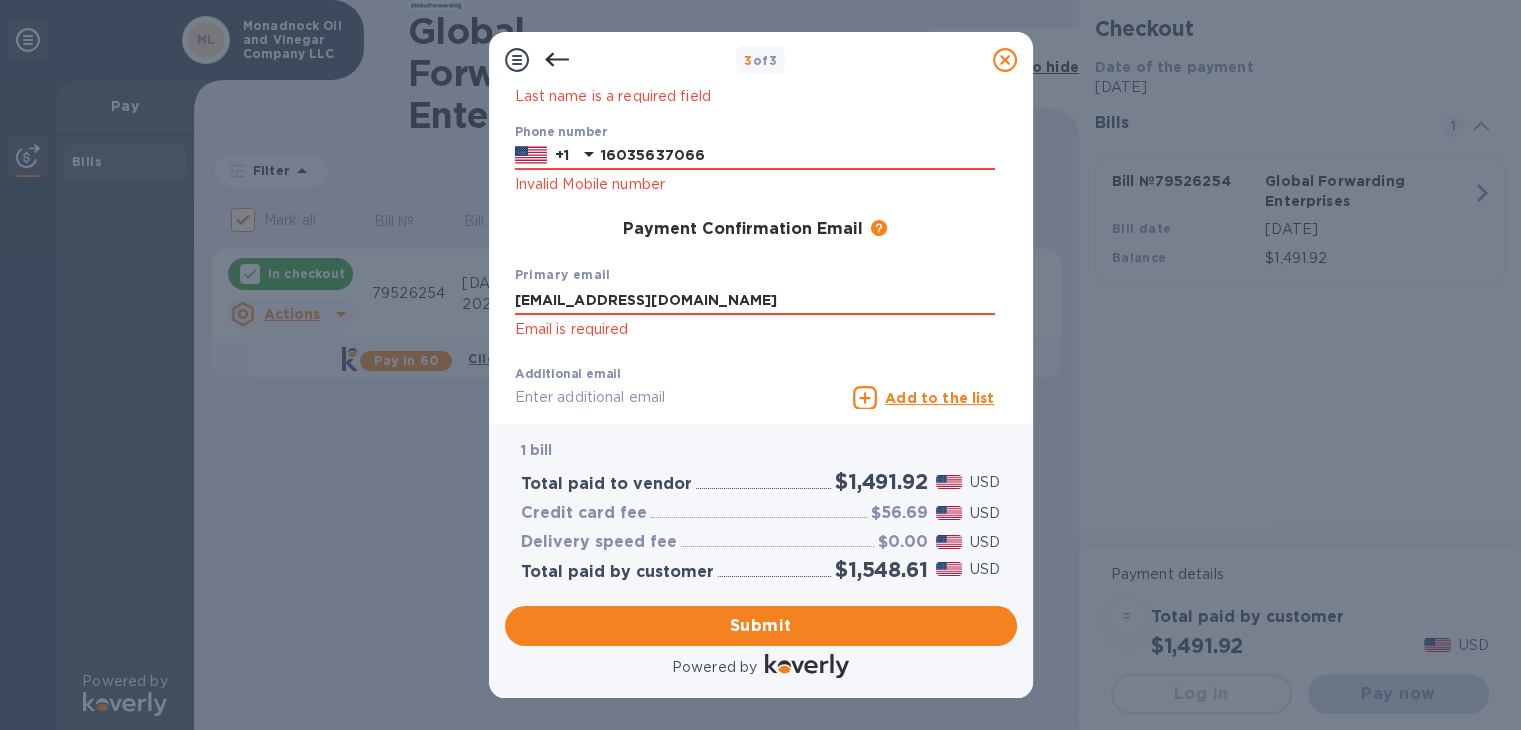 type on "[EMAIL_ADDRESS][DOMAIN_NAME]" 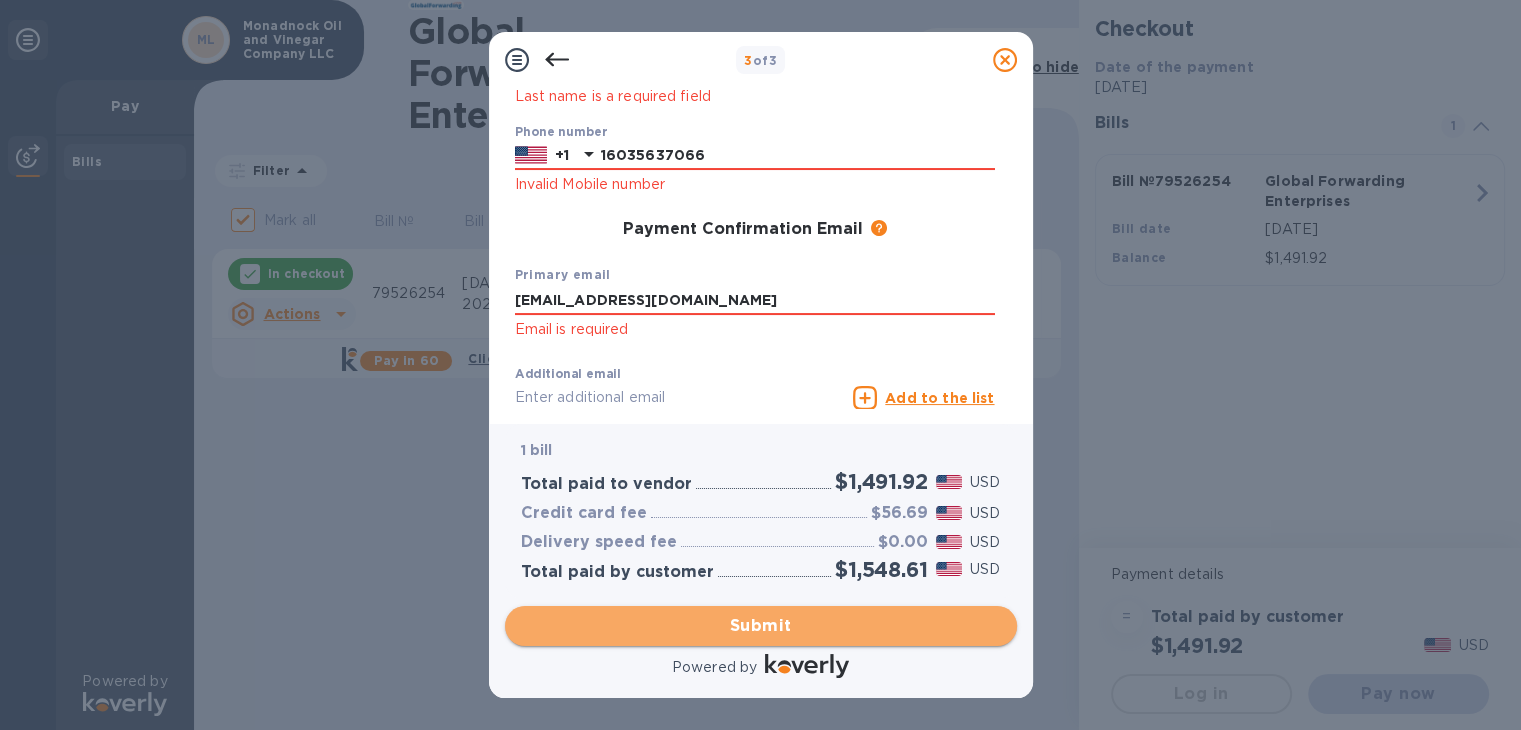 click on "Submit" at bounding box center [761, 626] 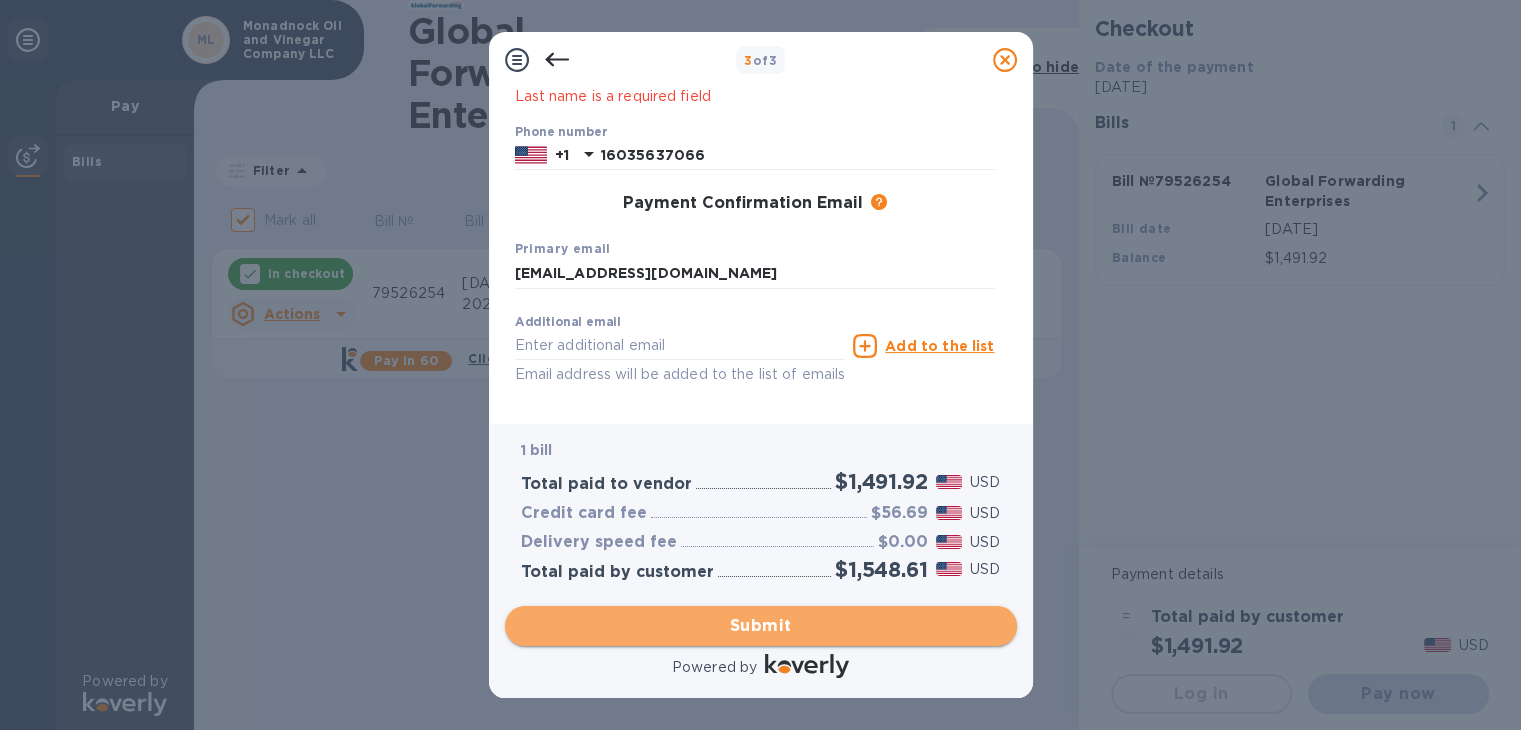 click on "Submit" at bounding box center (761, 626) 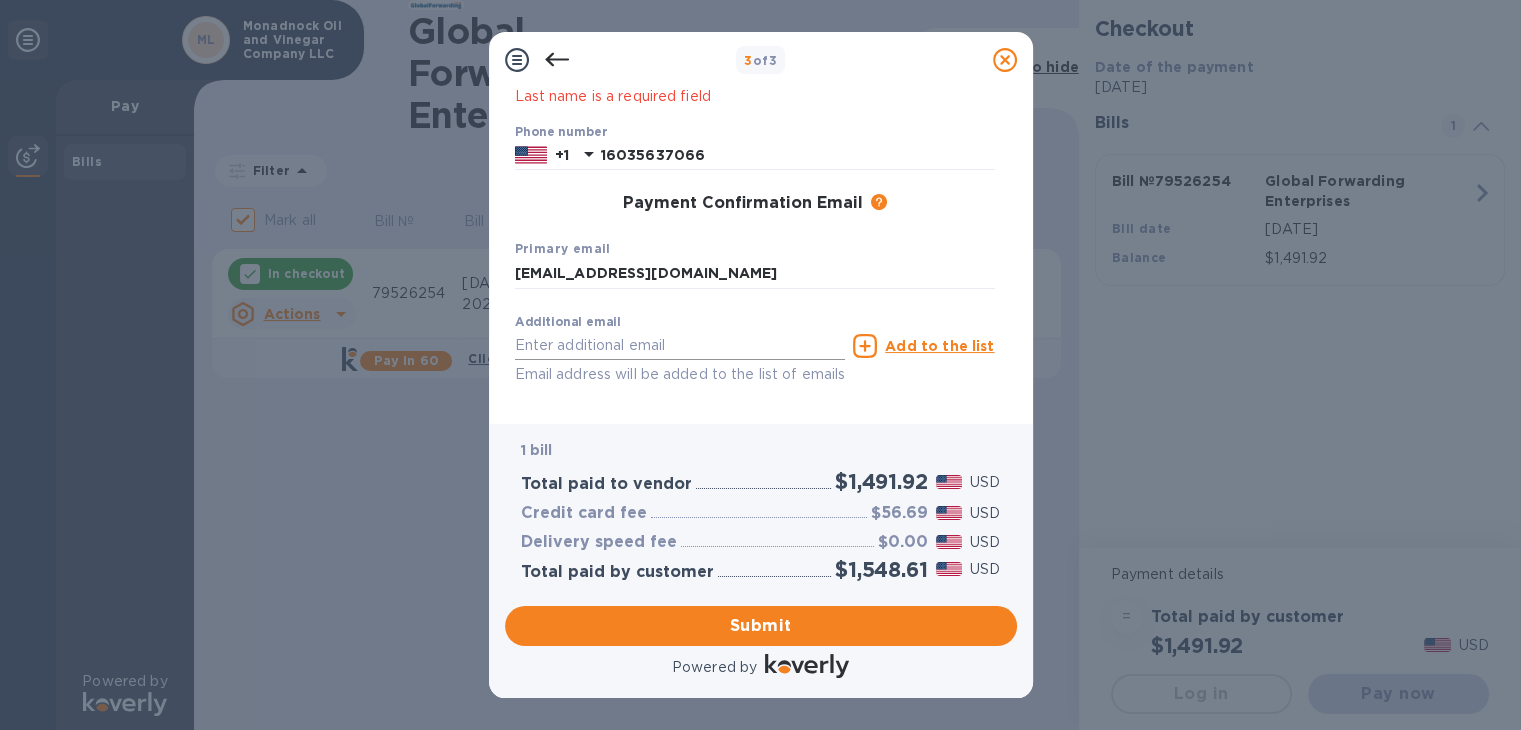 scroll, scrollTop: 0, scrollLeft: 0, axis: both 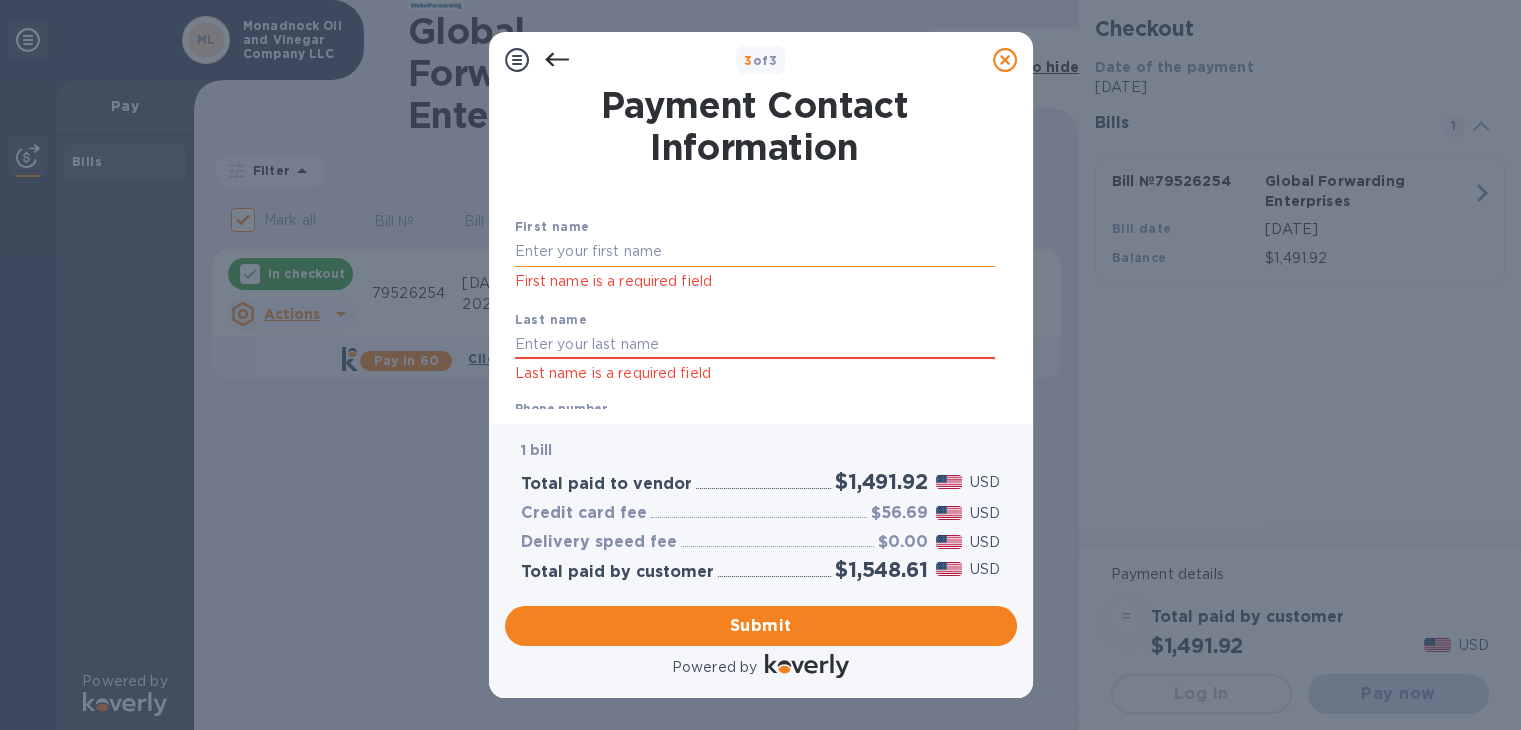 click at bounding box center (755, 252) 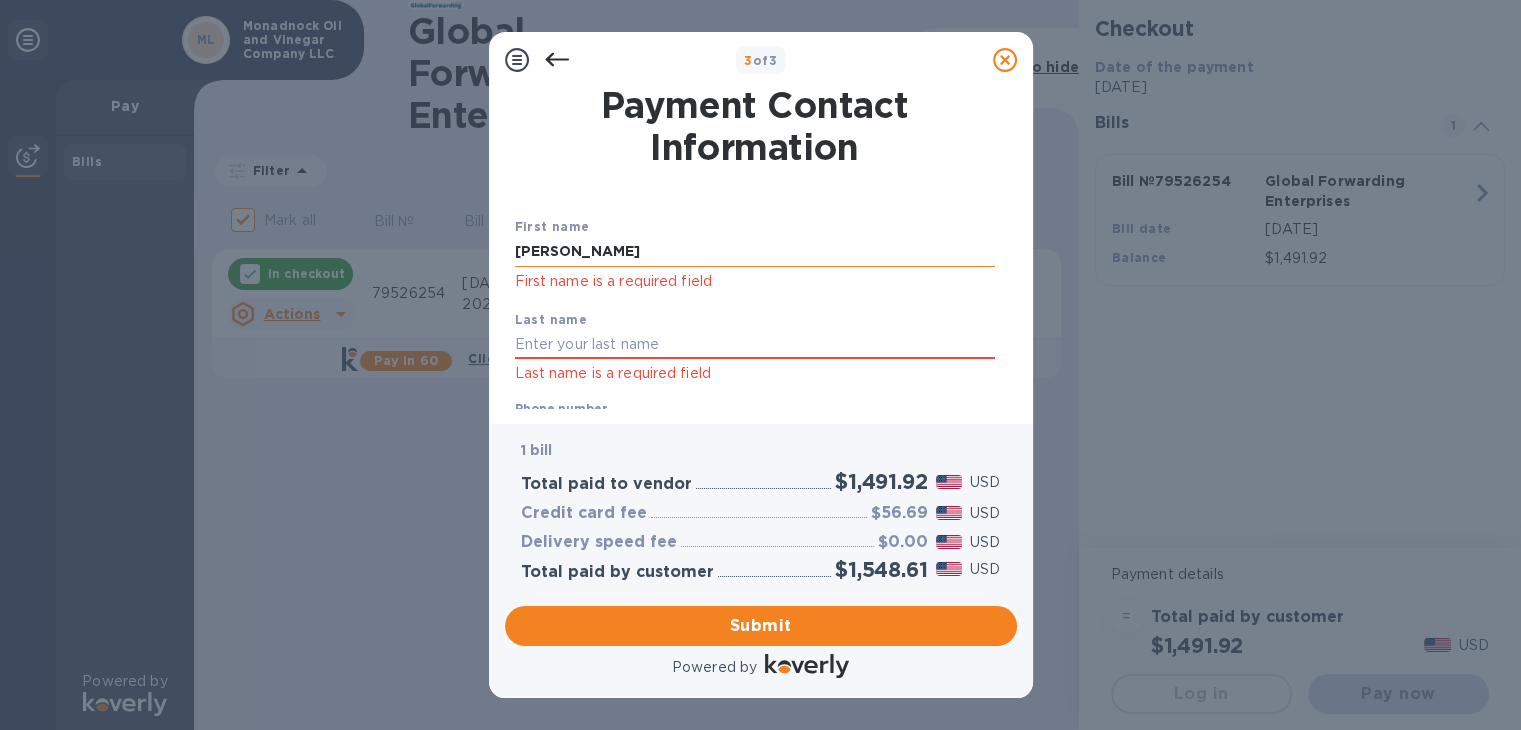 type on "Snow" 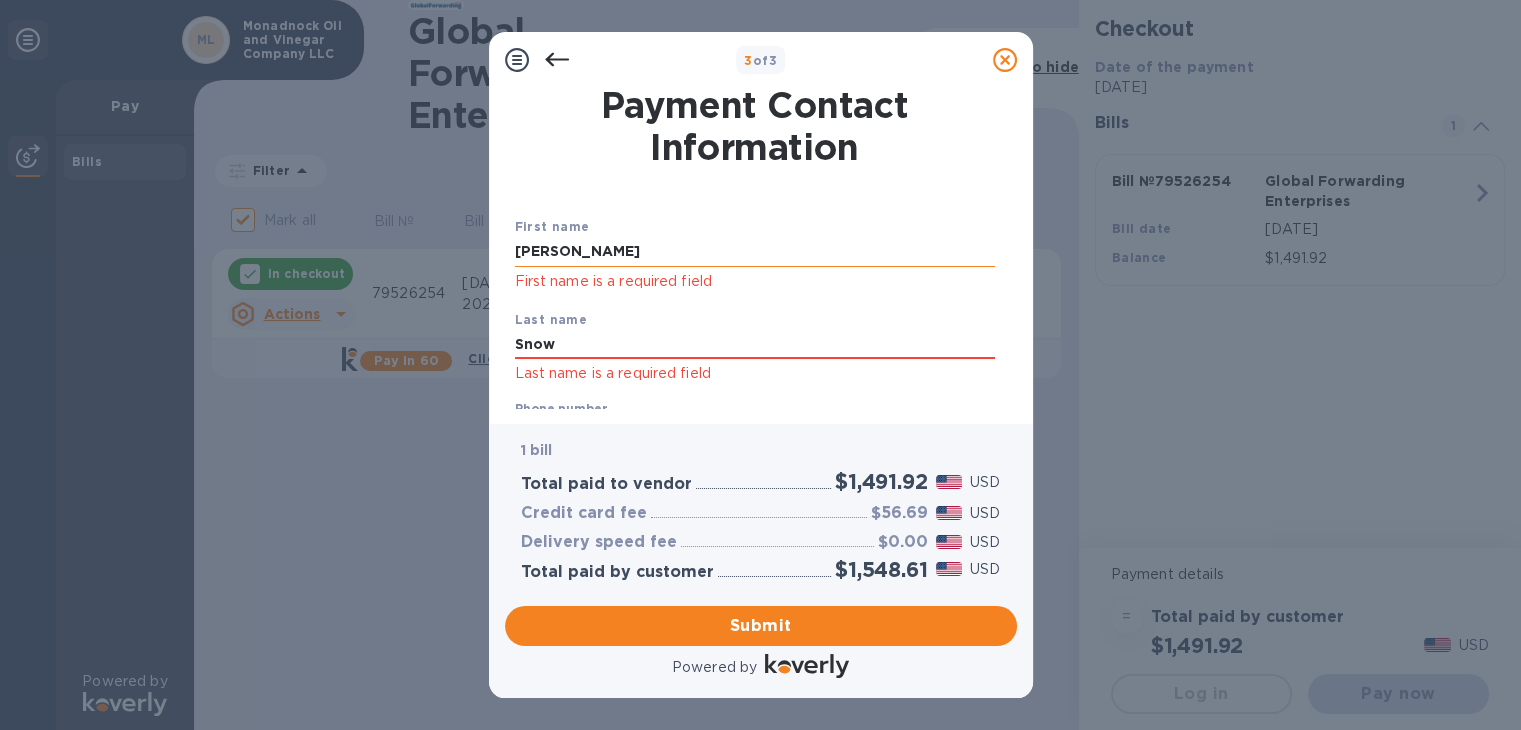 type on "[EMAIL_ADDRESS][DOMAIN_NAME]" 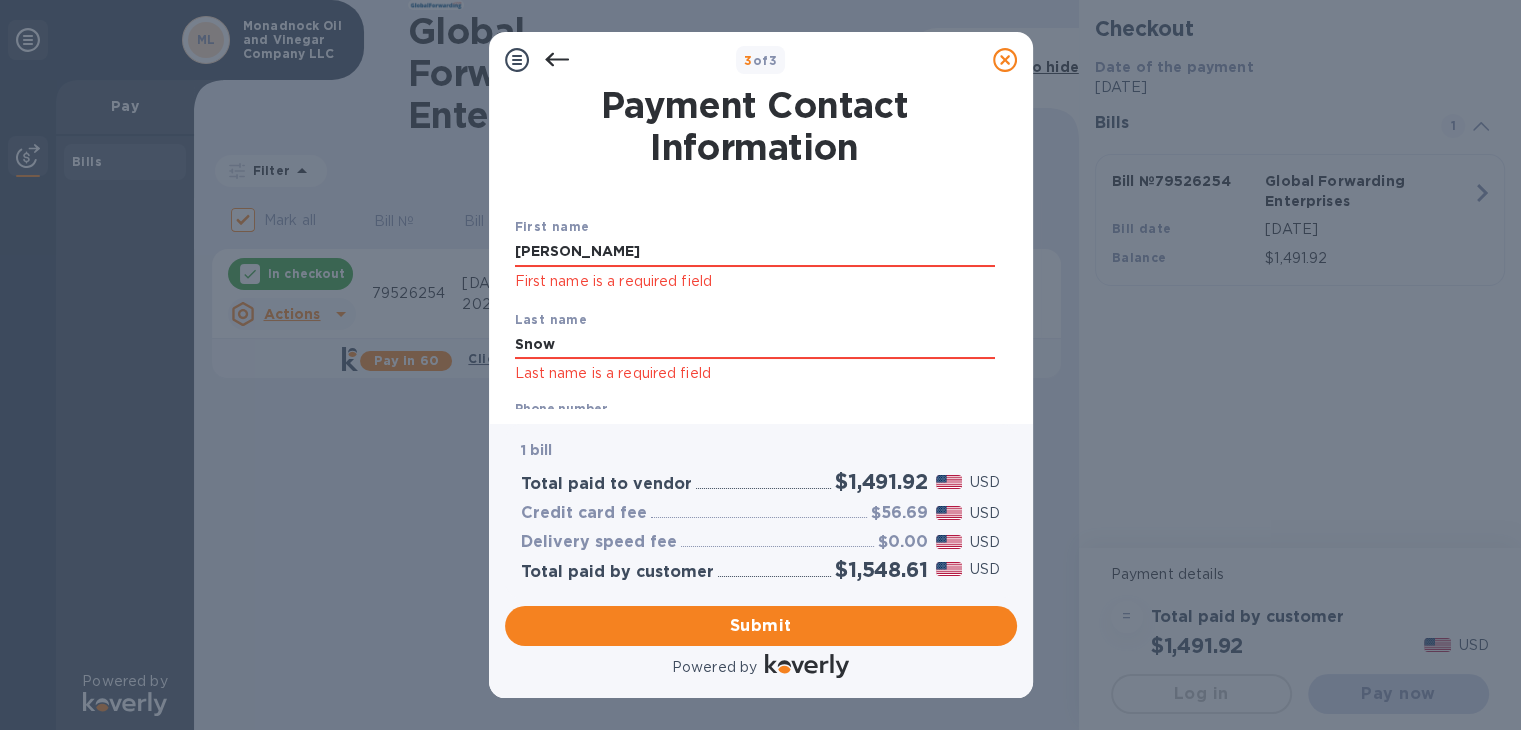 scroll, scrollTop: 0, scrollLeft: 0, axis: both 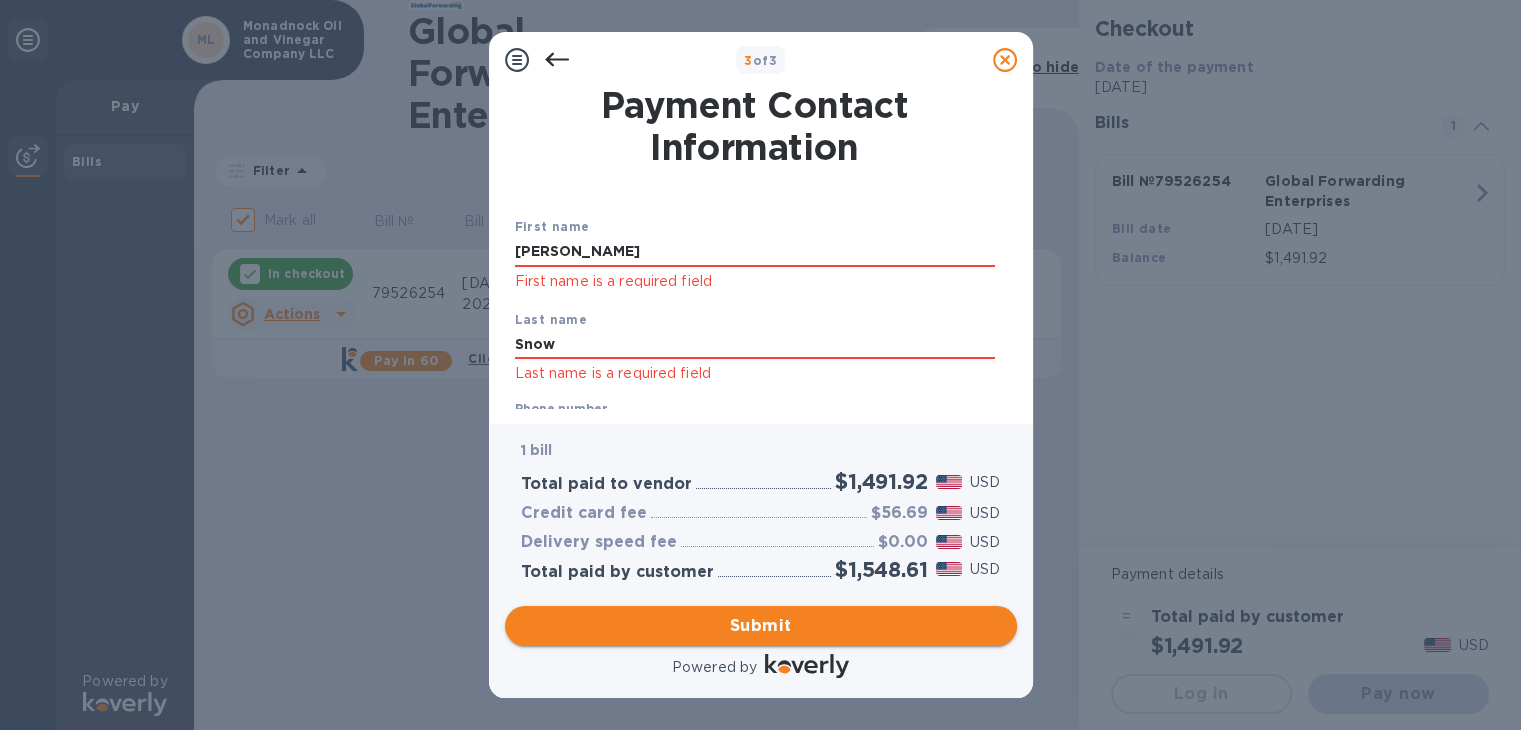 click on "Submit" at bounding box center (761, 626) 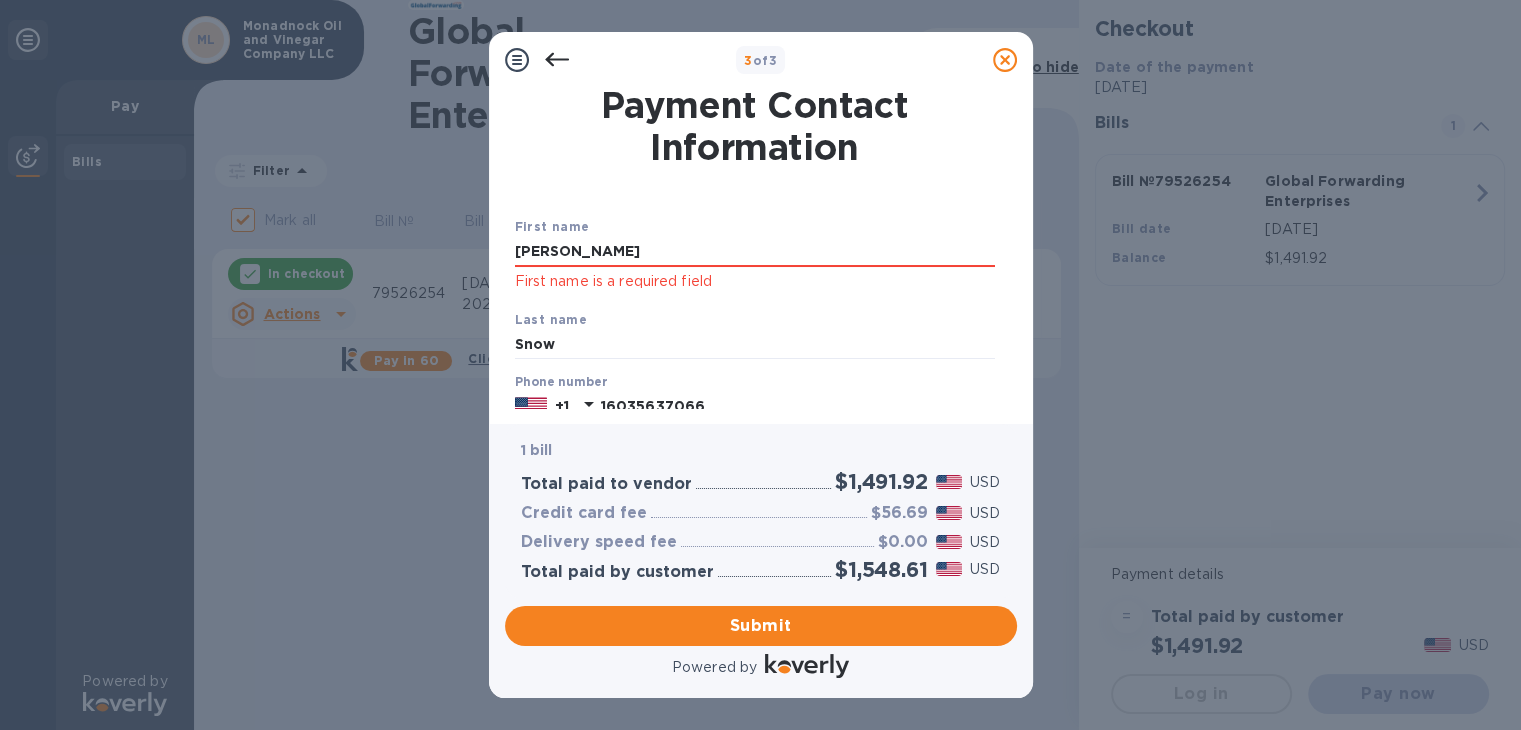 scroll, scrollTop: 0, scrollLeft: 0, axis: both 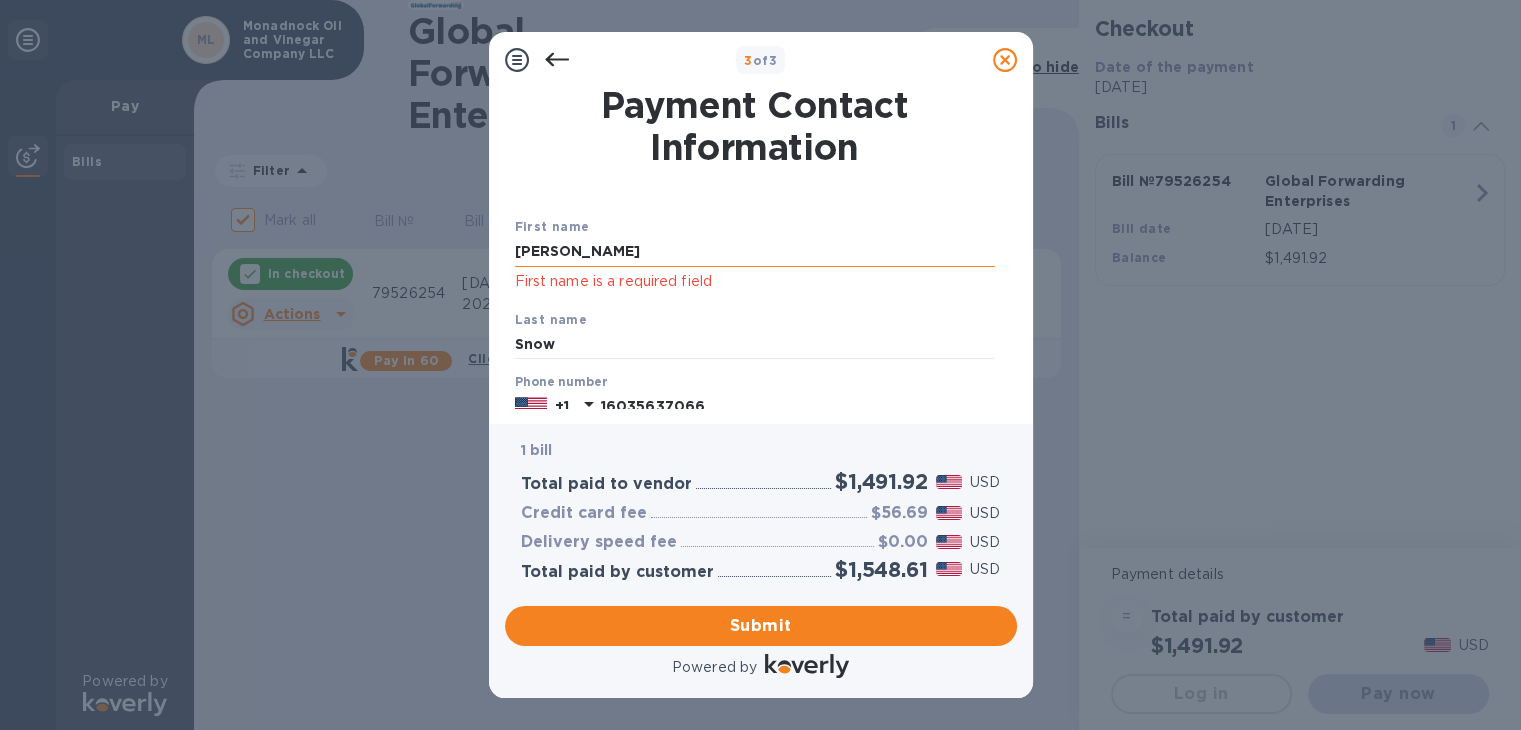 click on "[PERSON_NAME]" at bounding box center (755, 252) 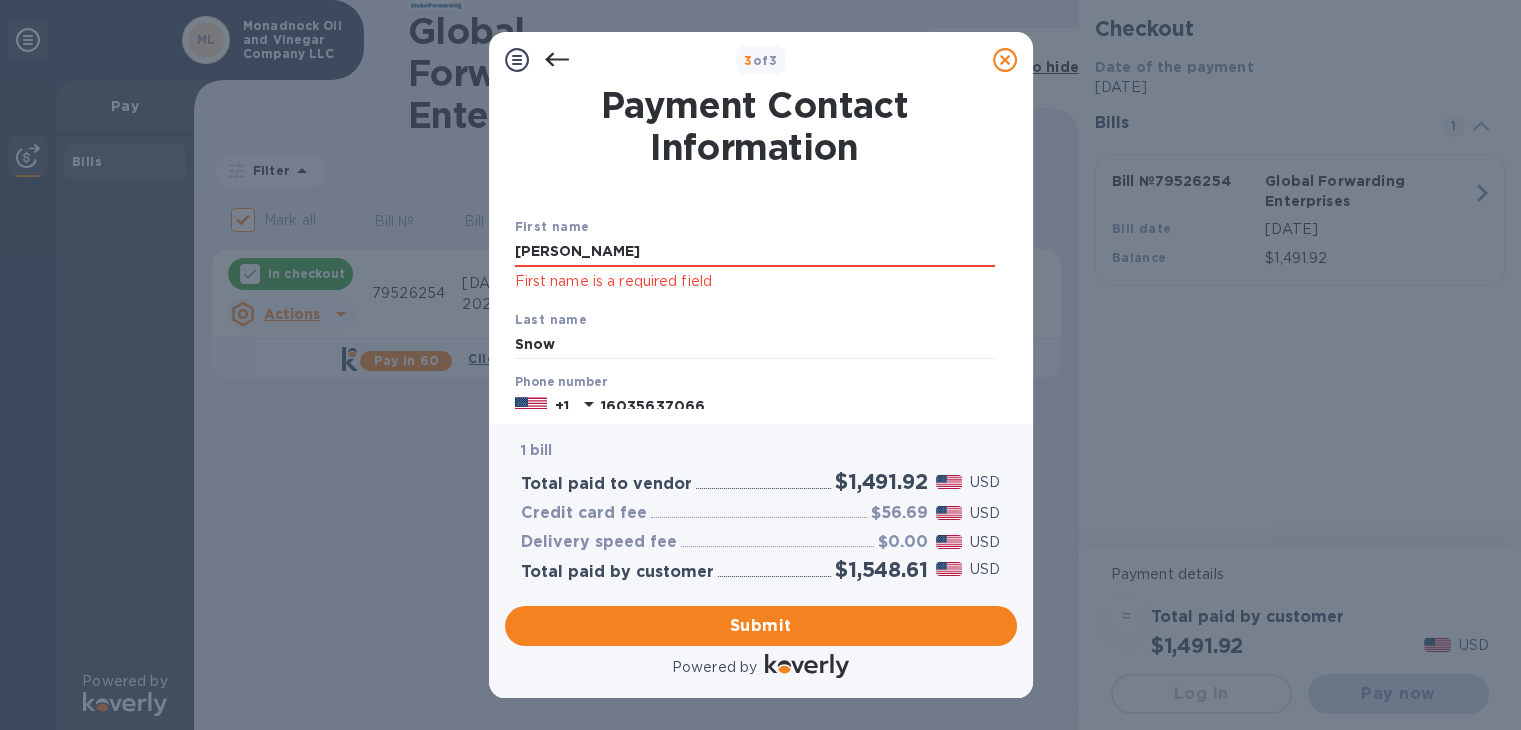 drag, startPoint x: 600, startPoint y: 251, endPoint x: 424, endPoint y: 285, distance: 179.25401 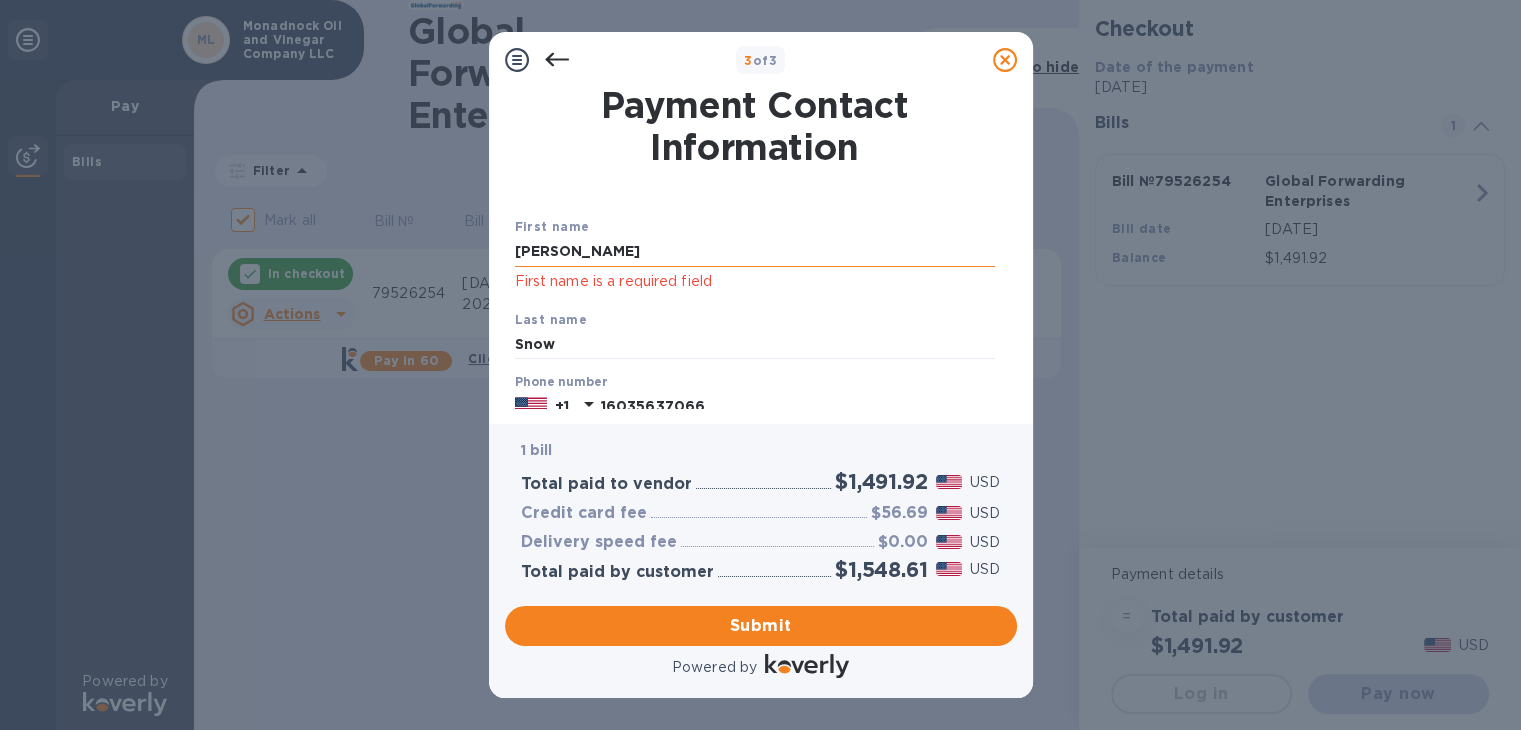 click on "[PERSON_NAME]" at bounding box center (755, 252) 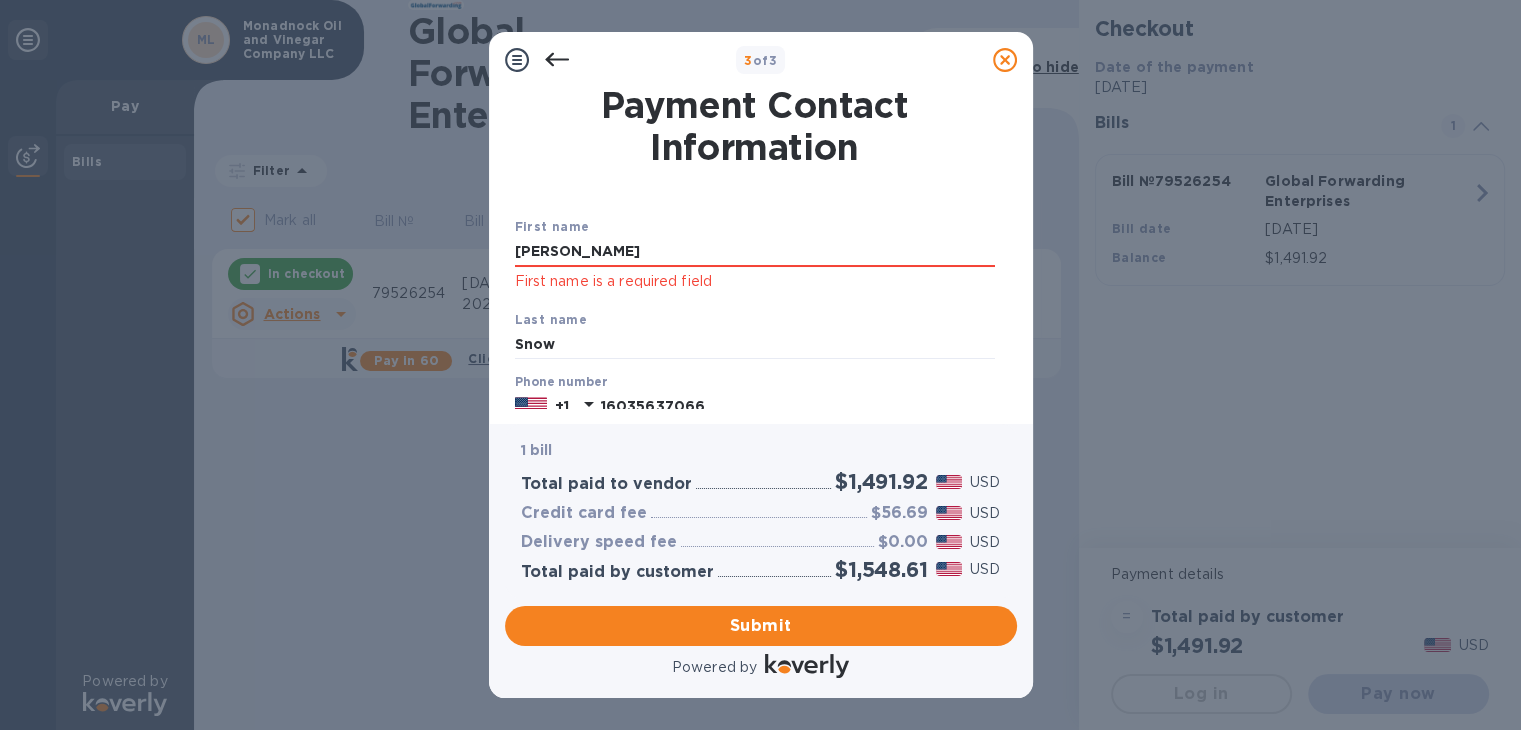 type on "[PERSON_NAME]" 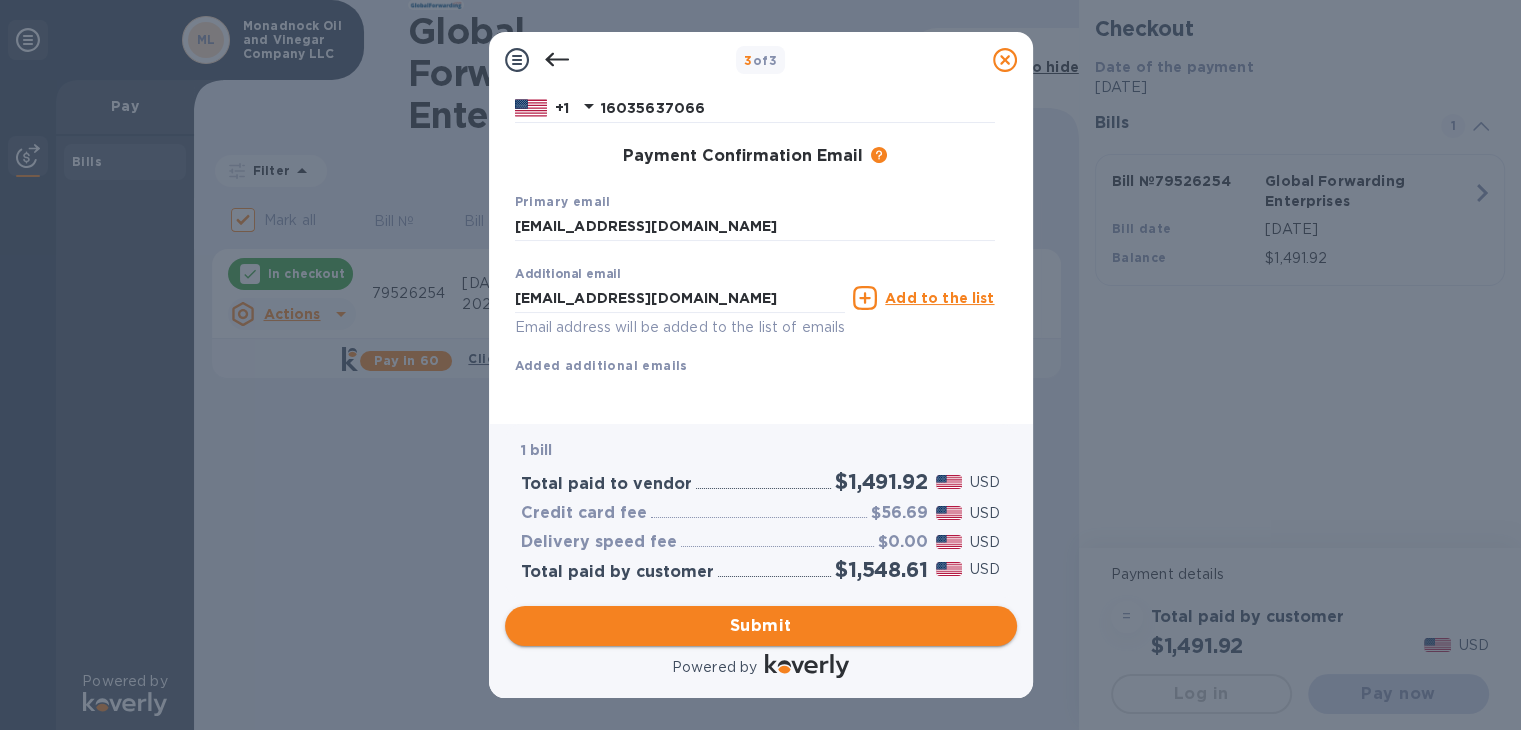 click on "Submit" at bounding box center [761, 626] 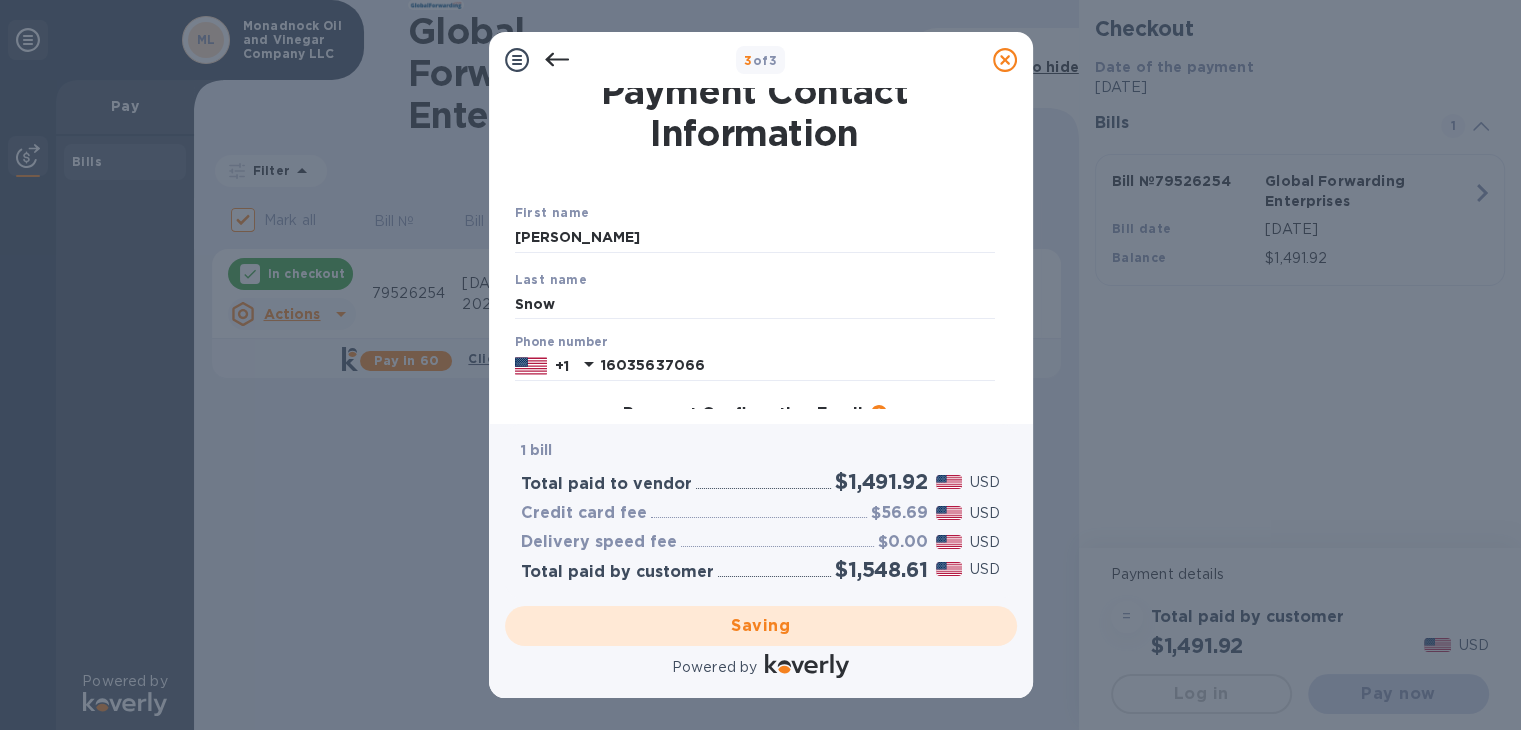 scroll, scrollTop: 0, scrollLeft: 0, axis: both 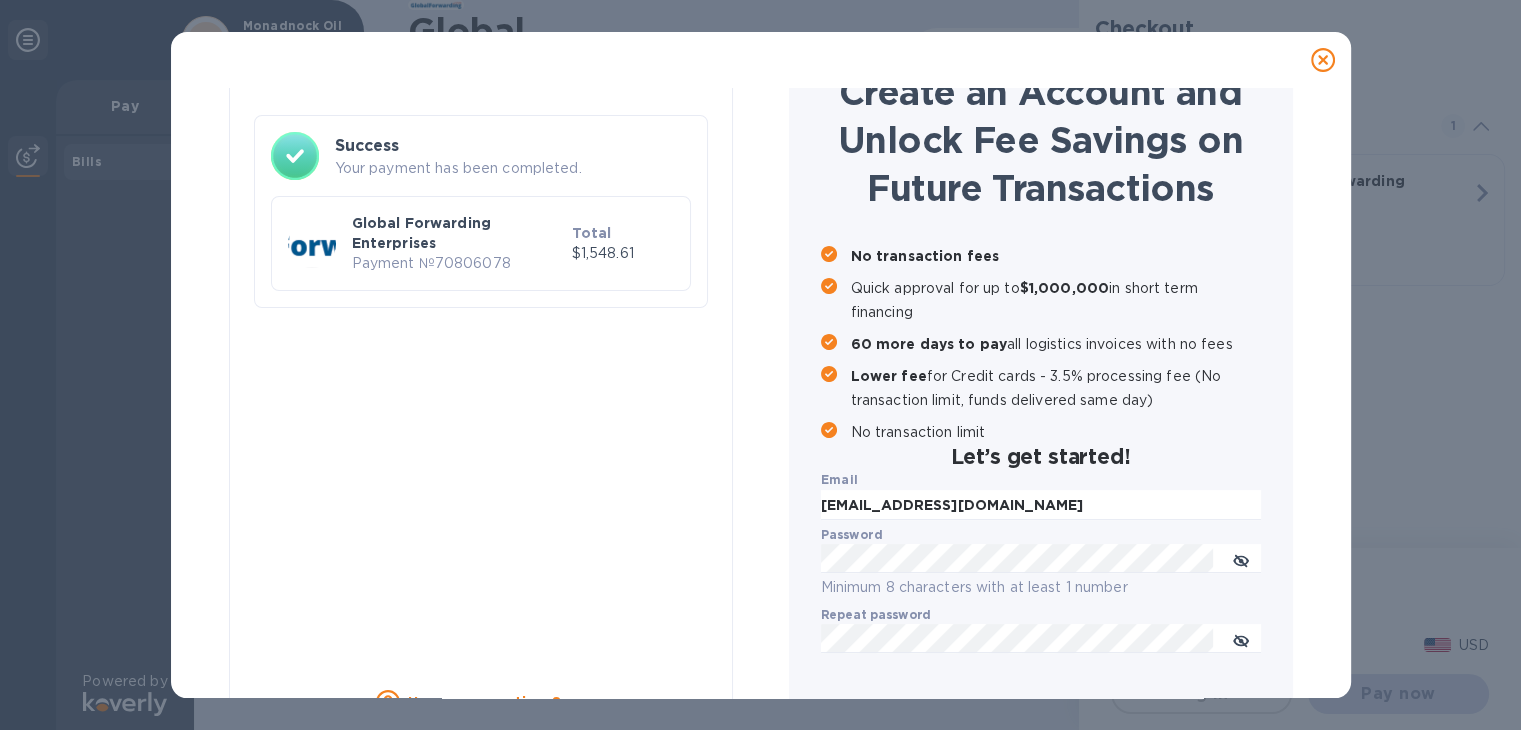 checkbox on "false" 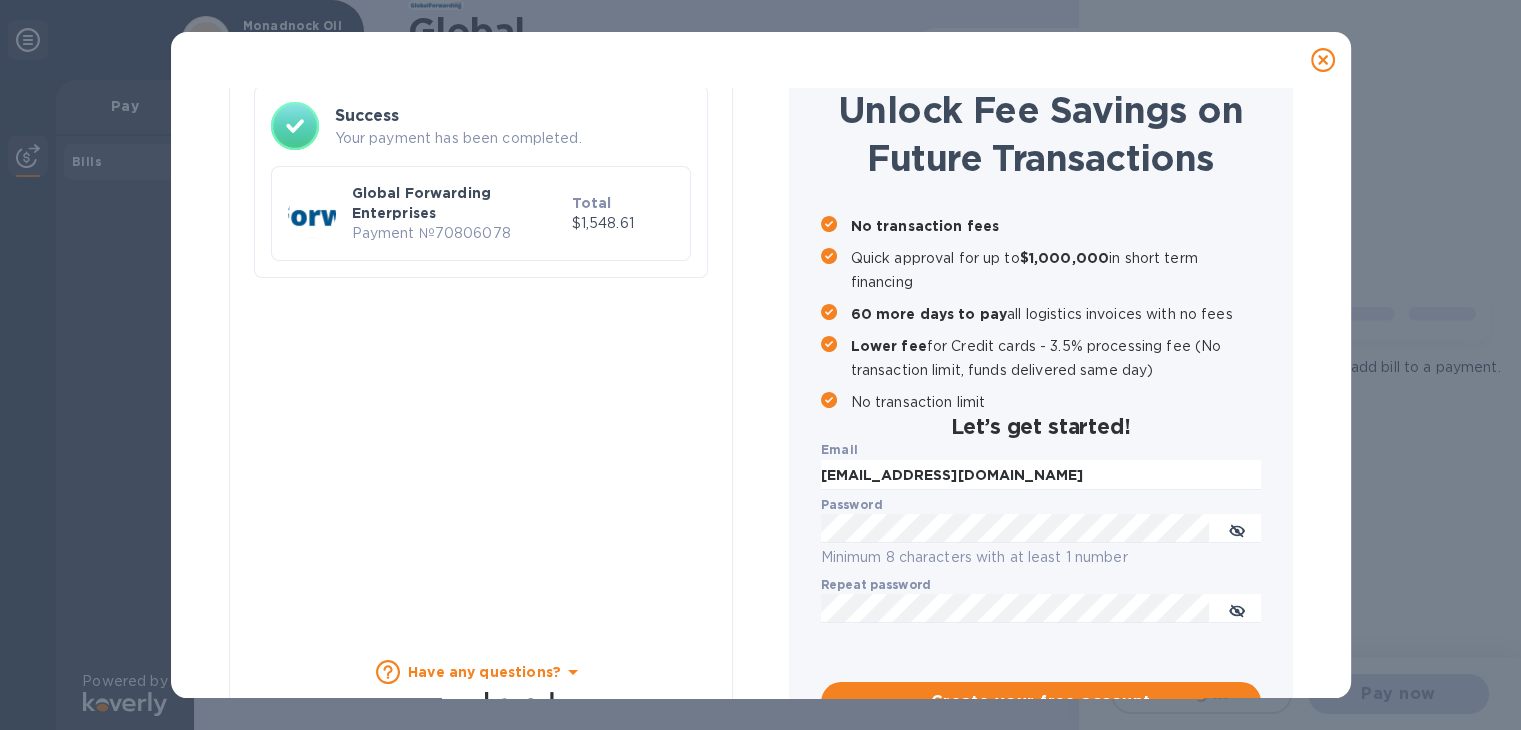 scroll, scrollTop: 190, scrollLeft: 0, axis: vertical 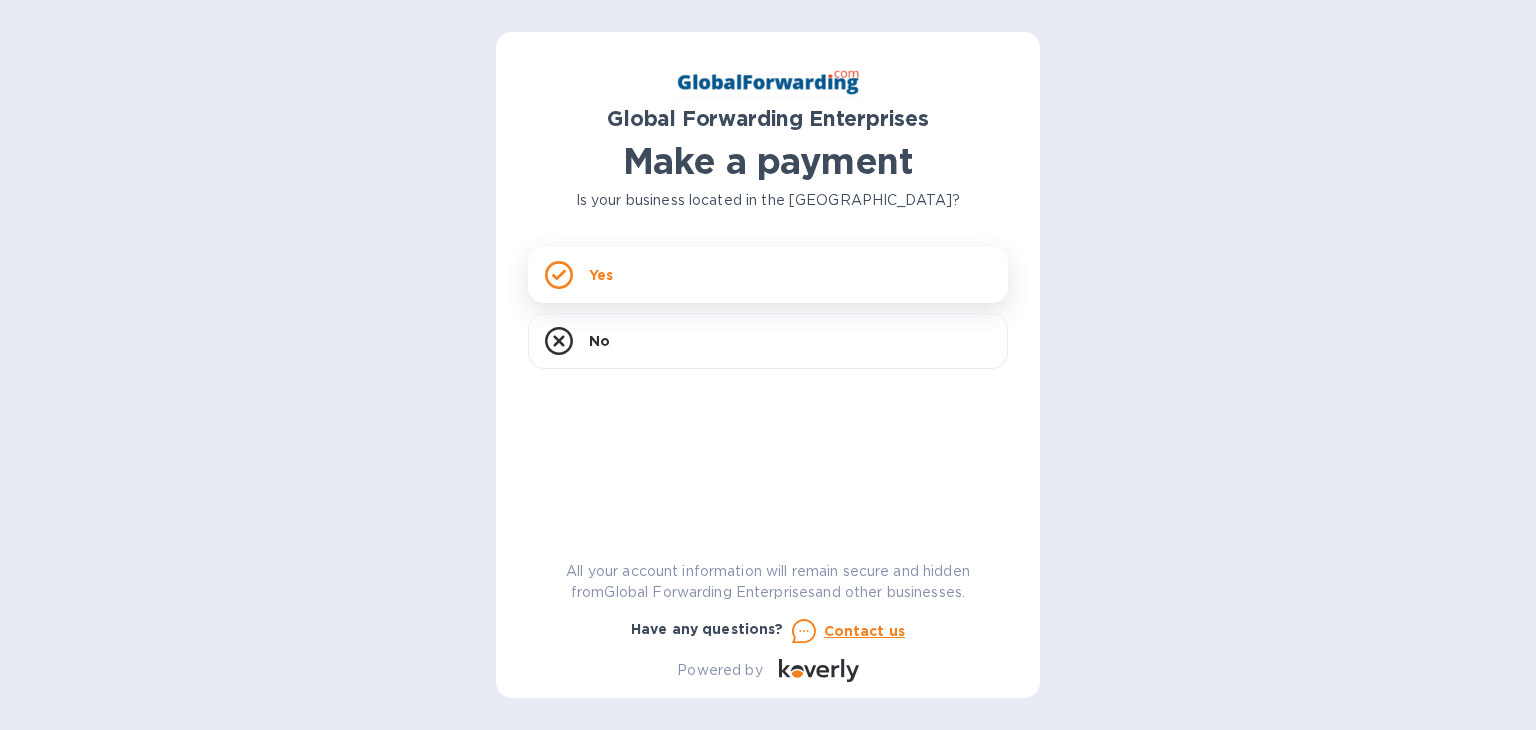 click on "Yes" at bounding box center (768, 275) 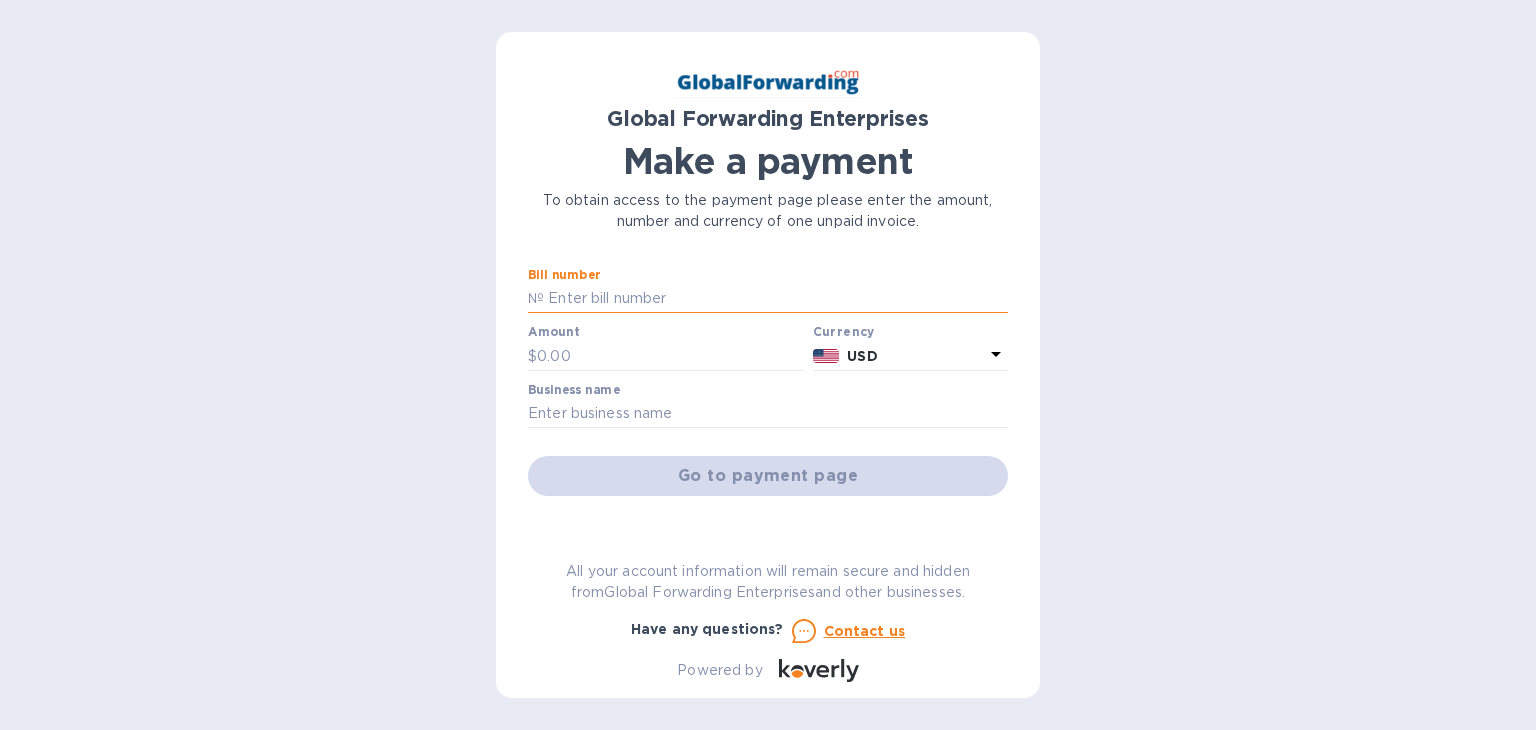 click at bounding box center [776, 299] 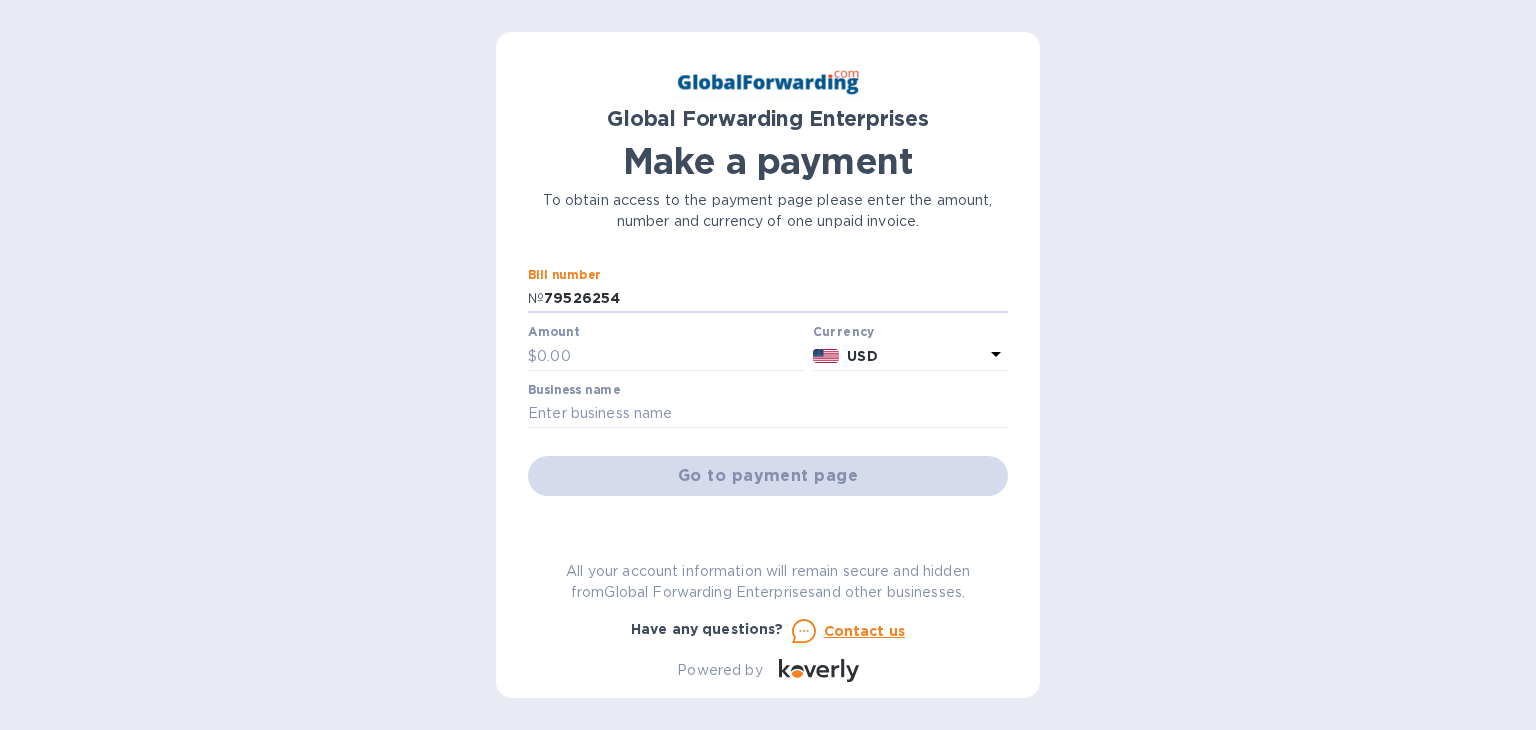 type on "79526254" 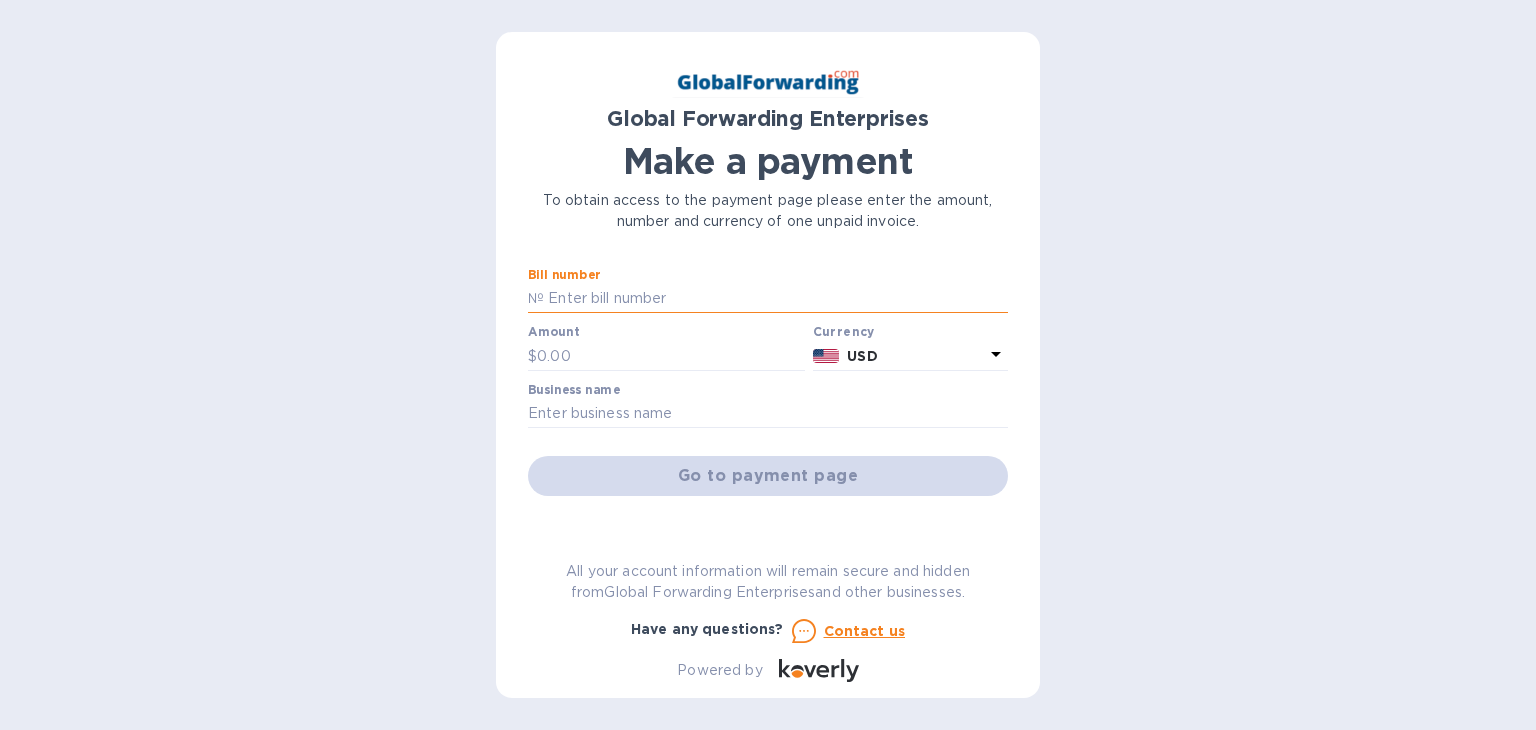 paste on "79522165" 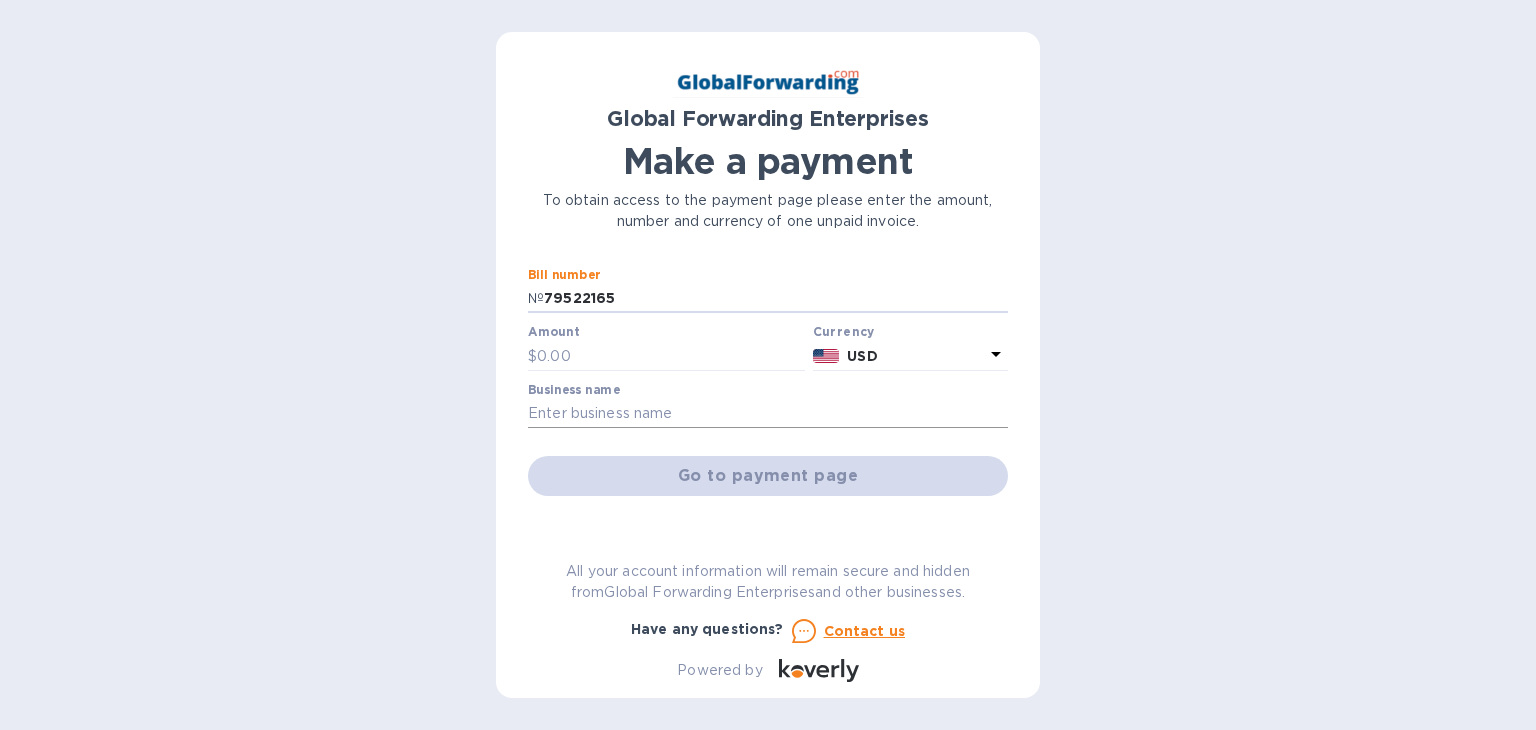 type on "79522165" 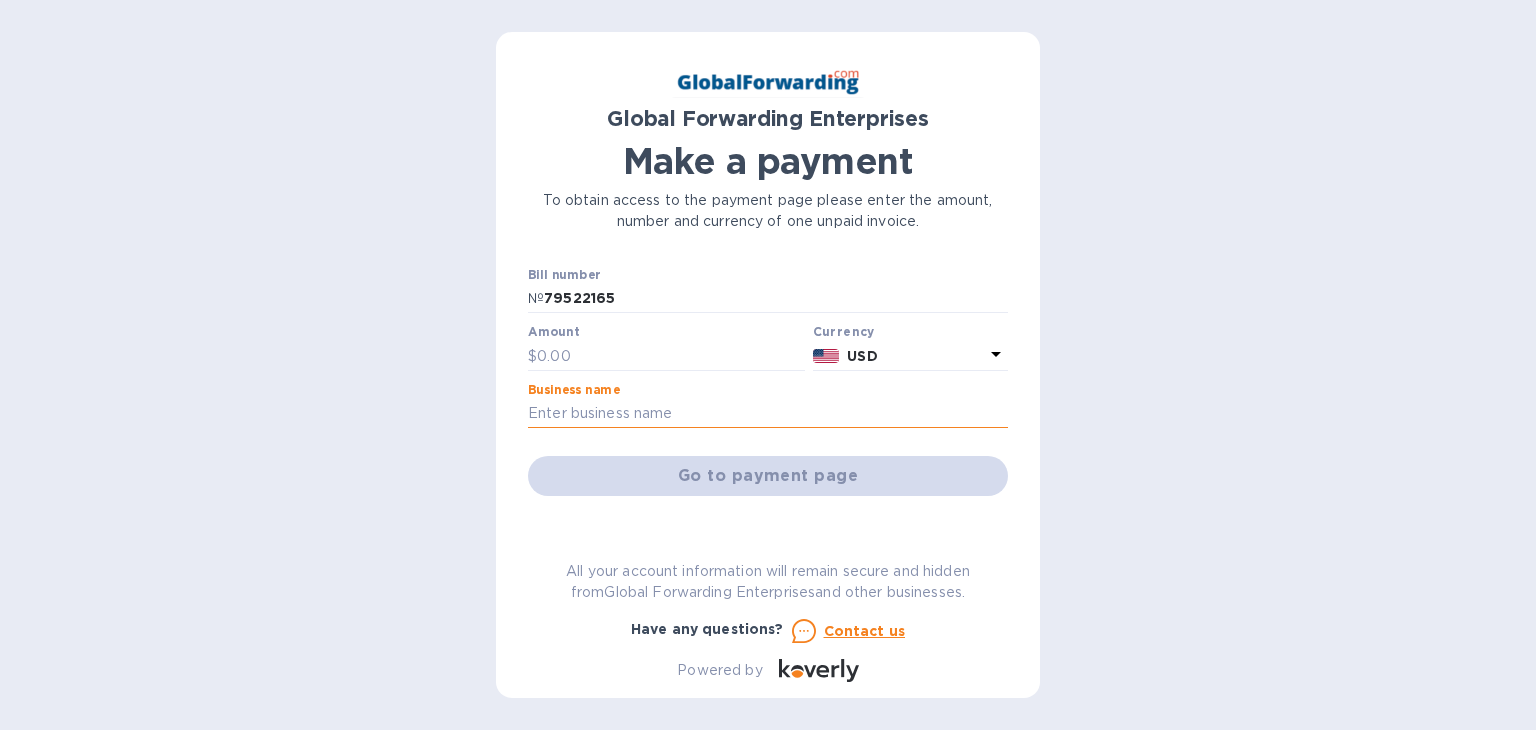 click at bounding box center [768, 414] 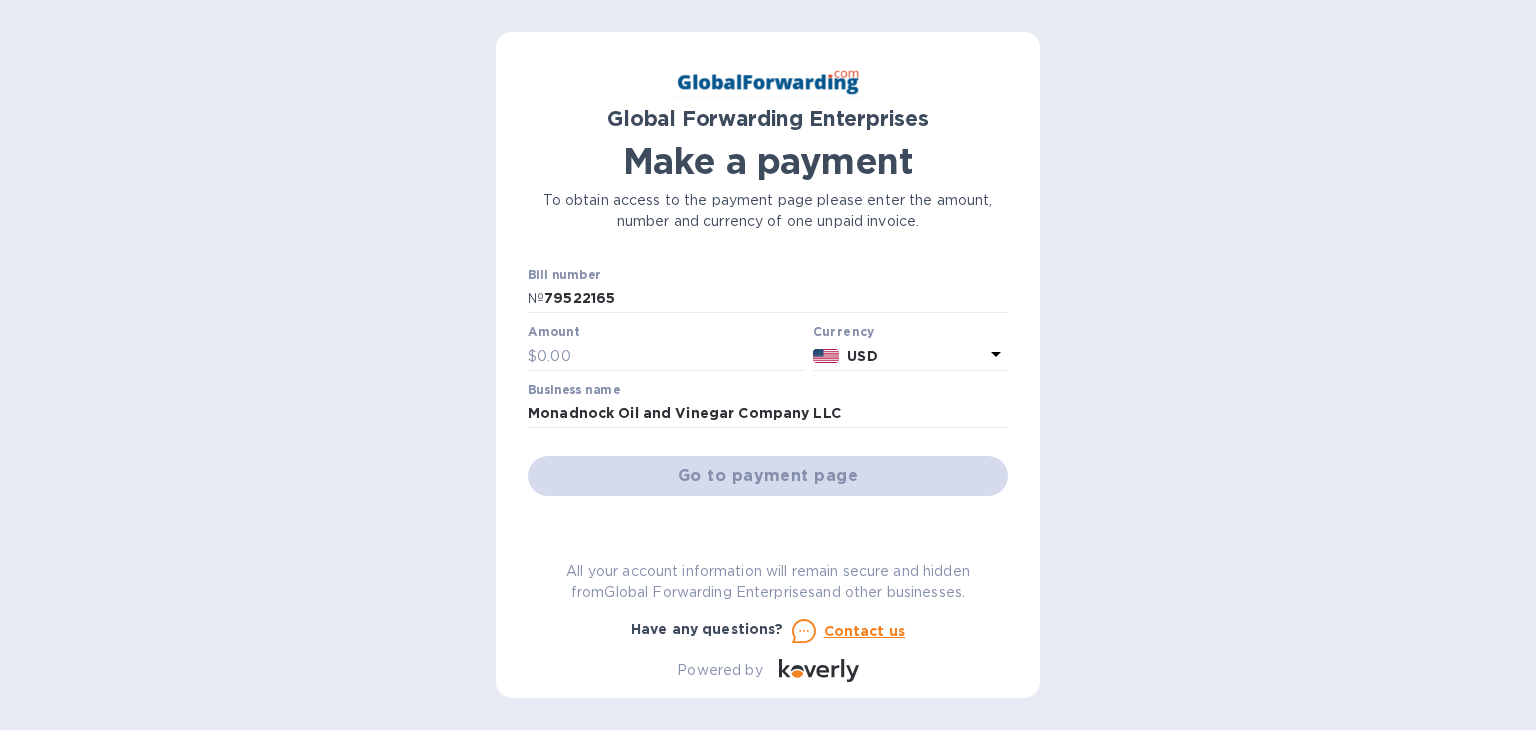 click on "Amount $" at bounding box center [666, 348] 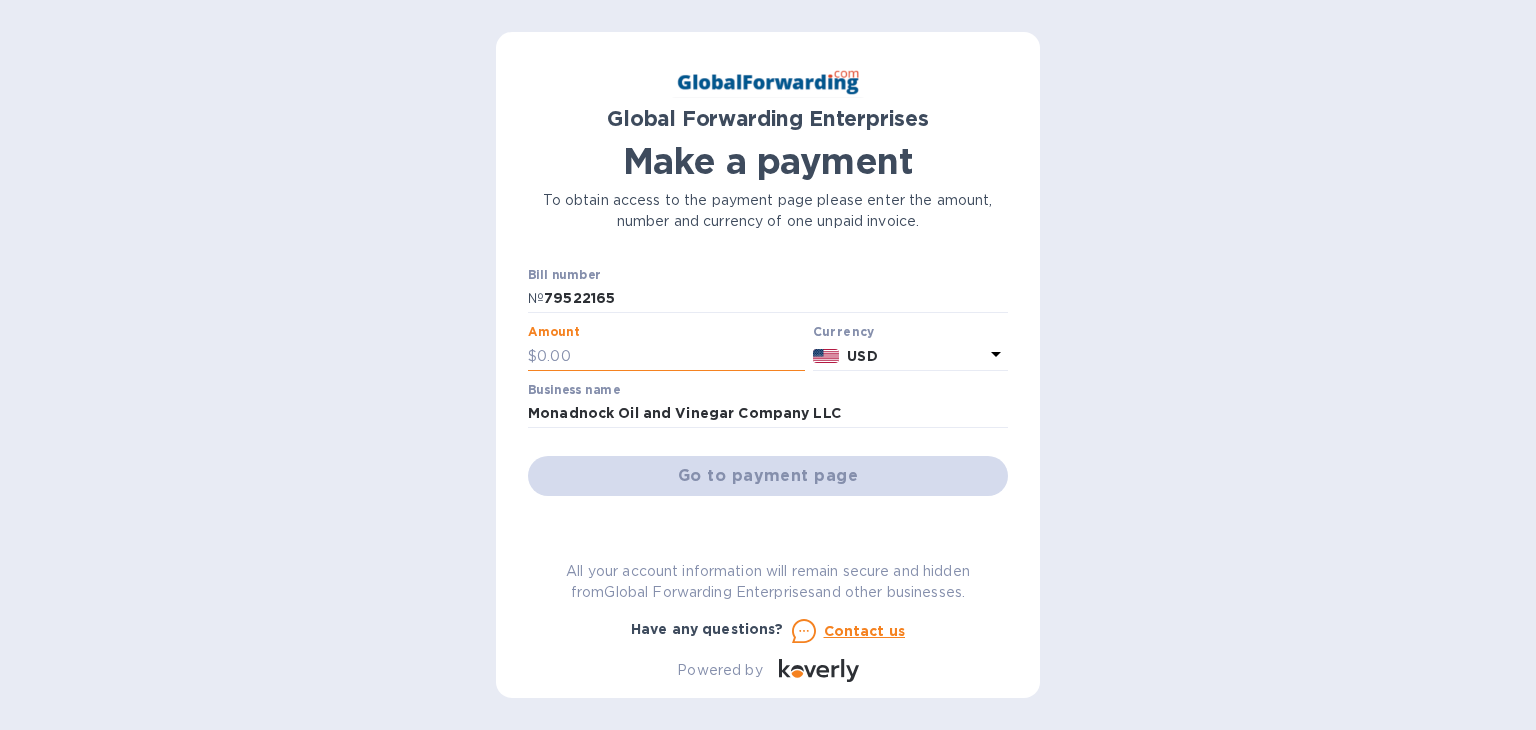 click at bounding box center [671, 356] 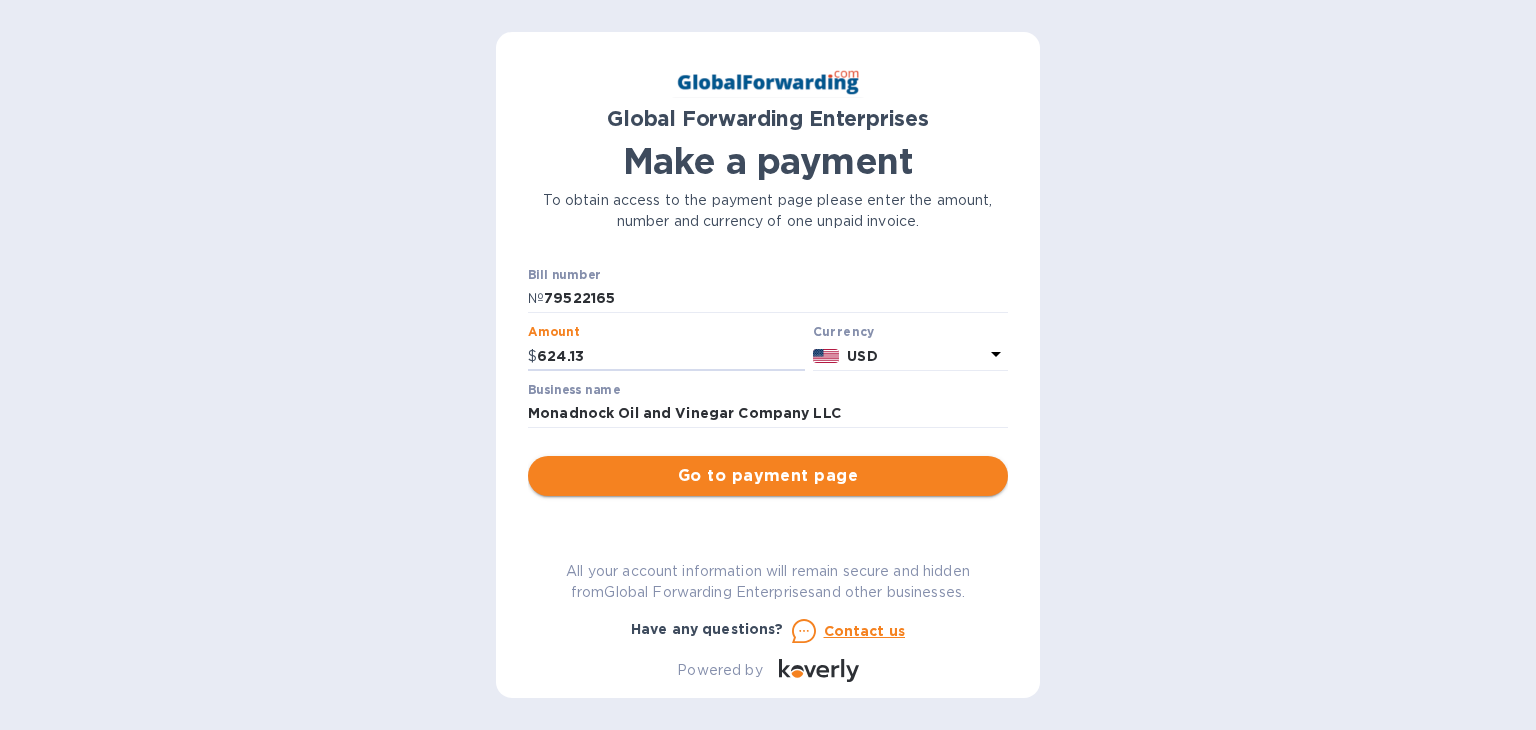 type on "624.13" 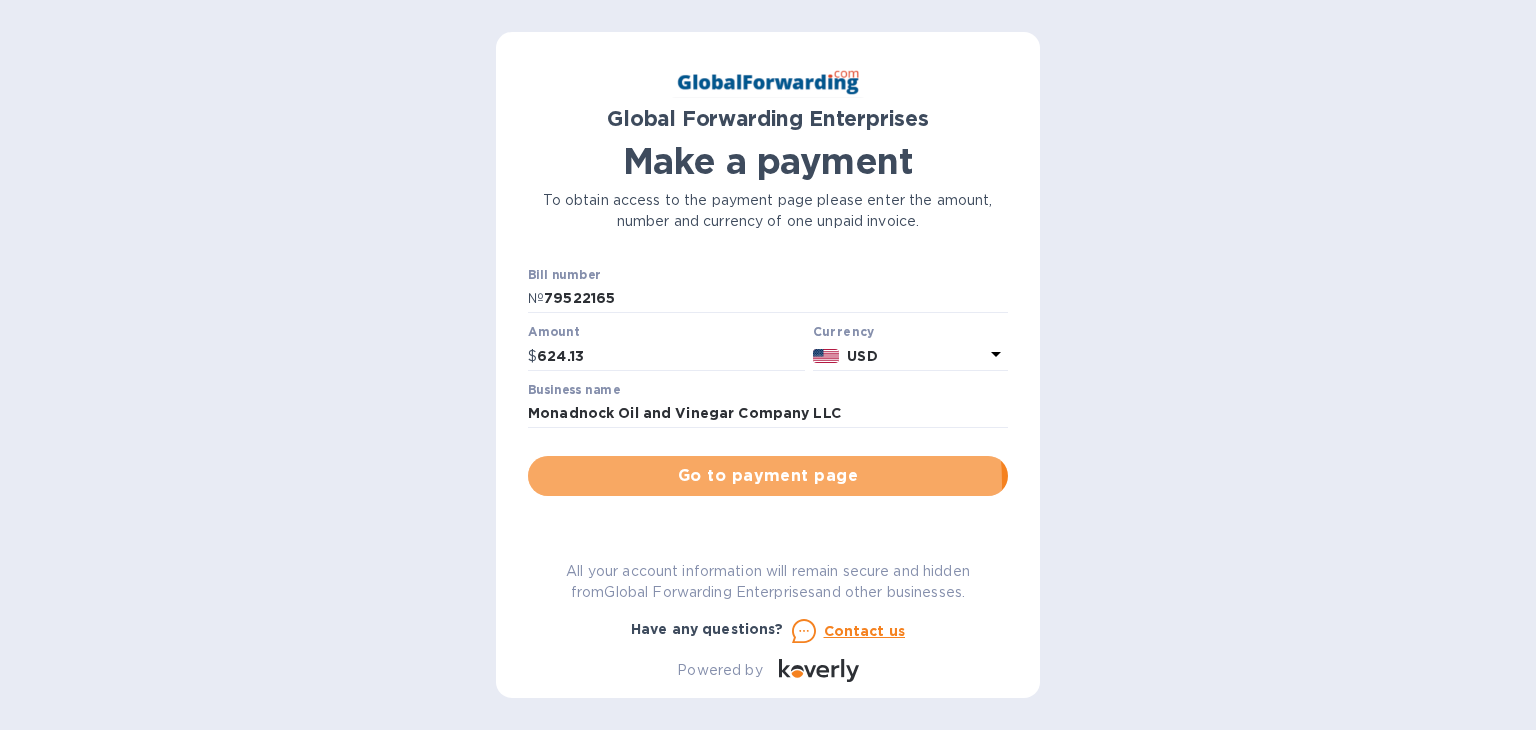 click on "Go to payment page" at bounding box center [768, 476] 